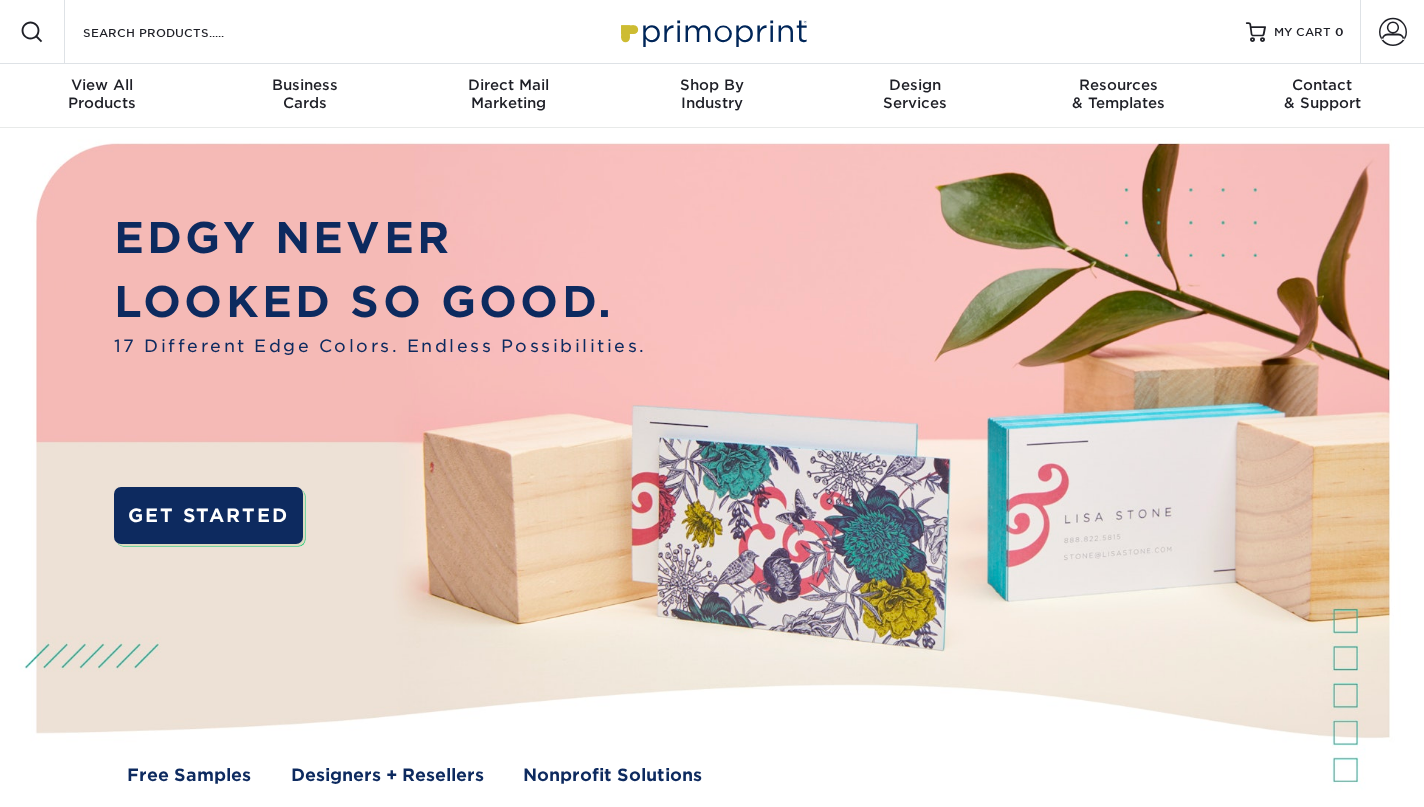 scroll, scrollTop: 0, scrollLeft: 0, axis: both 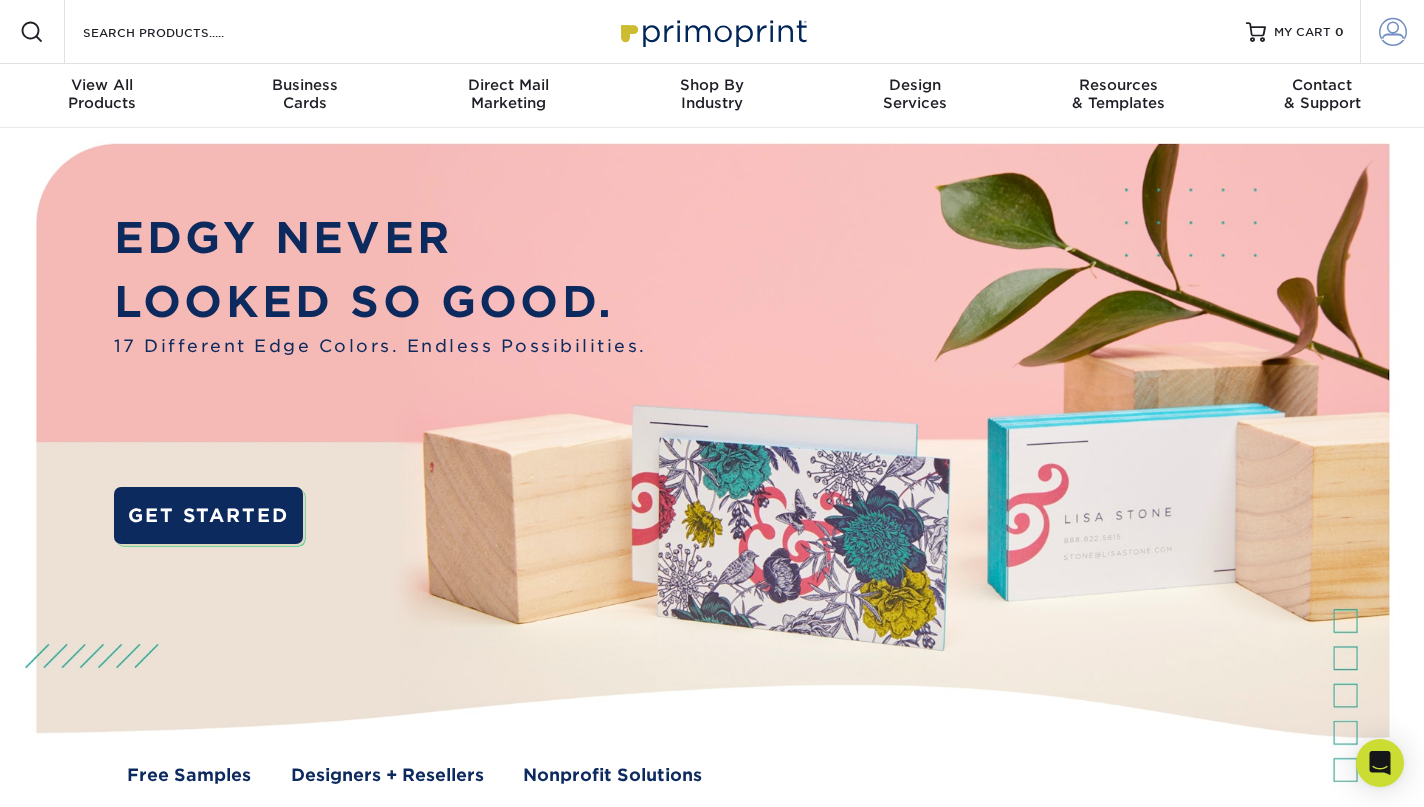 click at bounding box center [1393, 32] 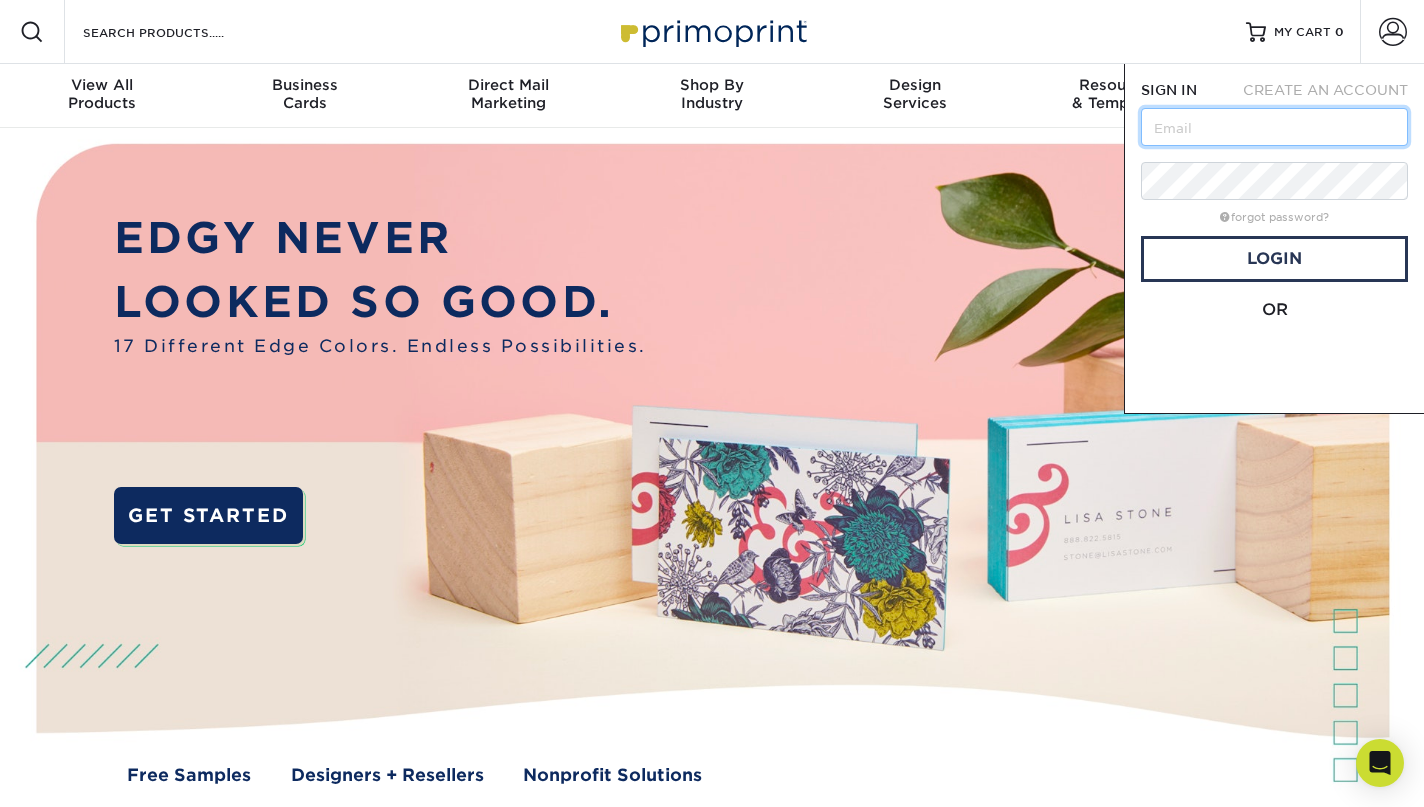 type on "[USERNAME]@example.com" 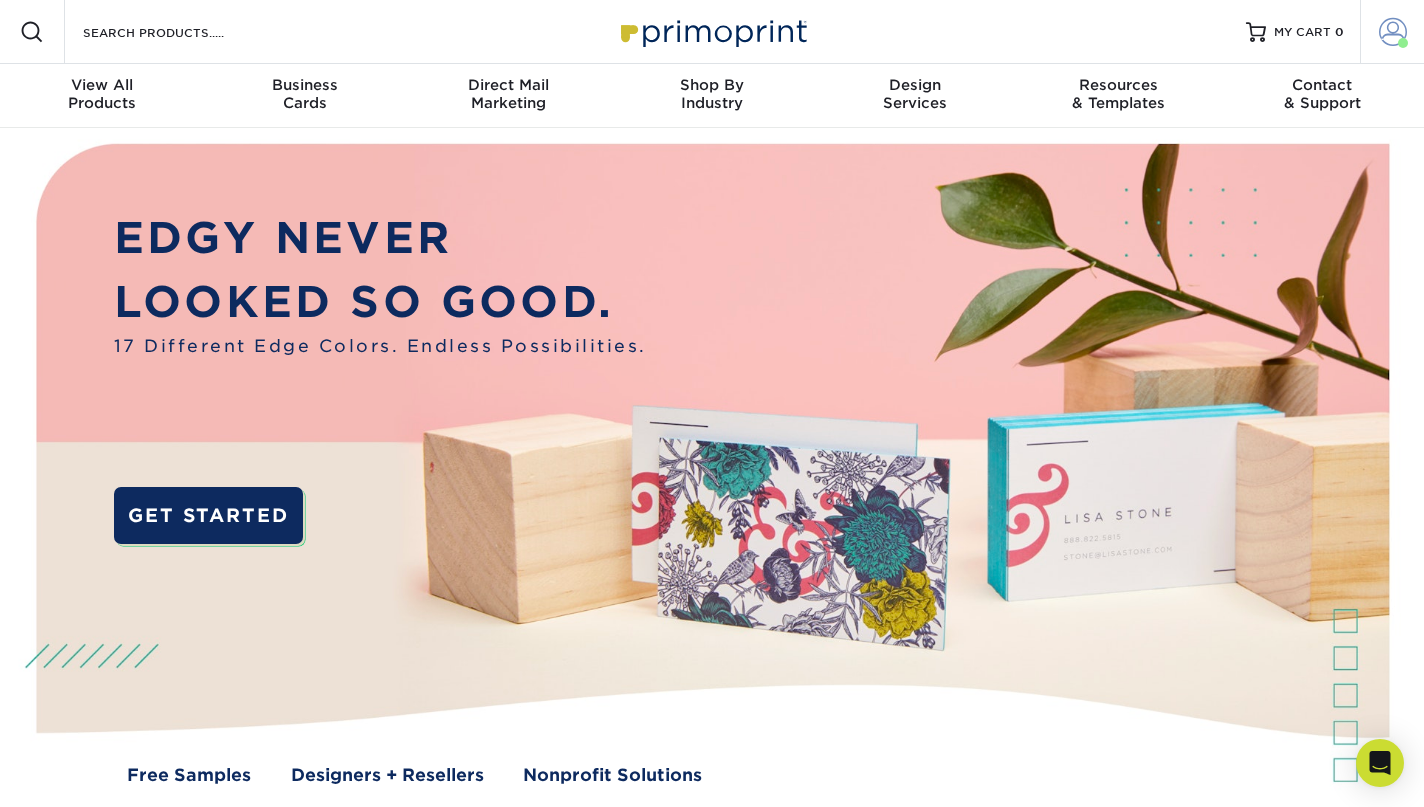 click at bounding box center [1393, 32] 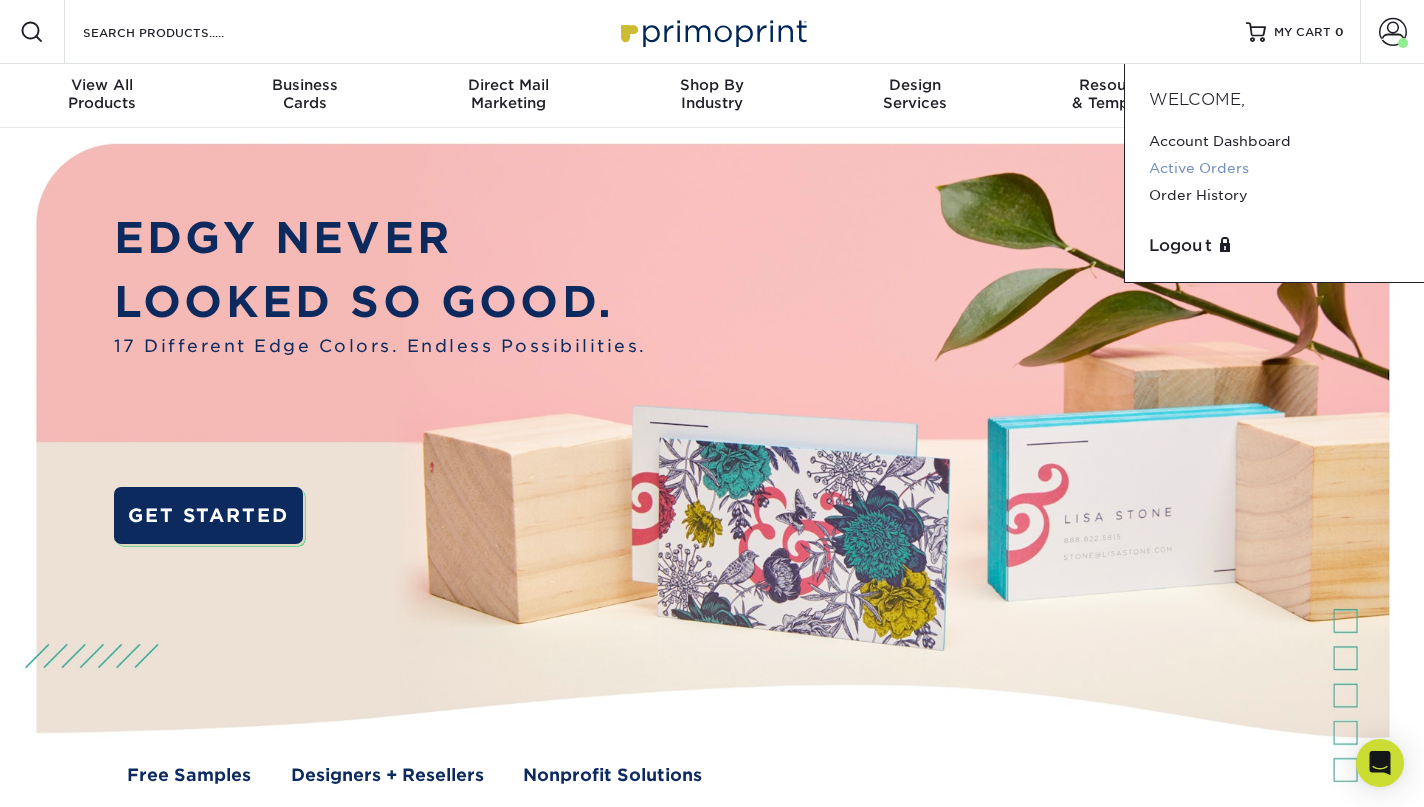 click on "Active Orders" at bounding box center [1274, 168] 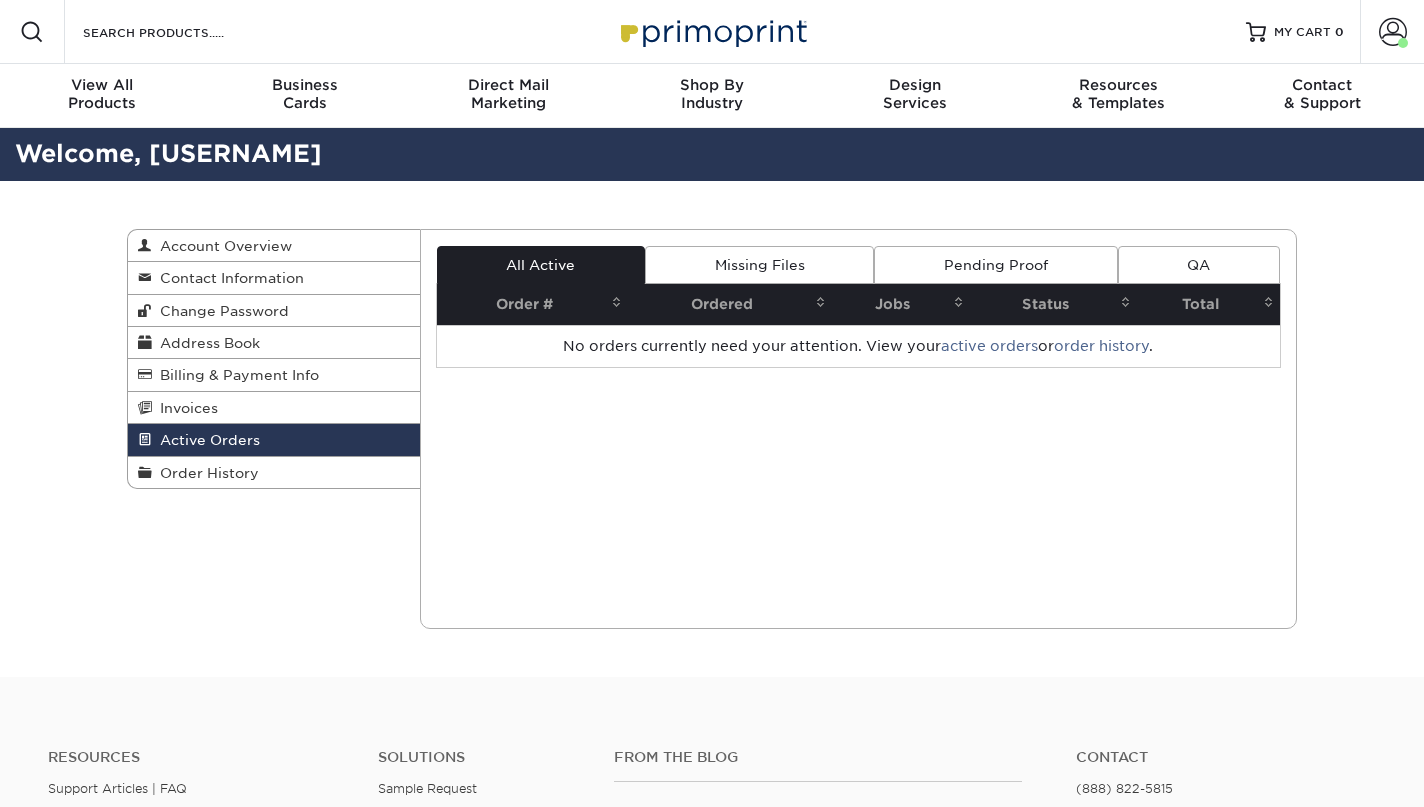 scroll, scrollTop: 0, scrollLeft: 0, axis: both 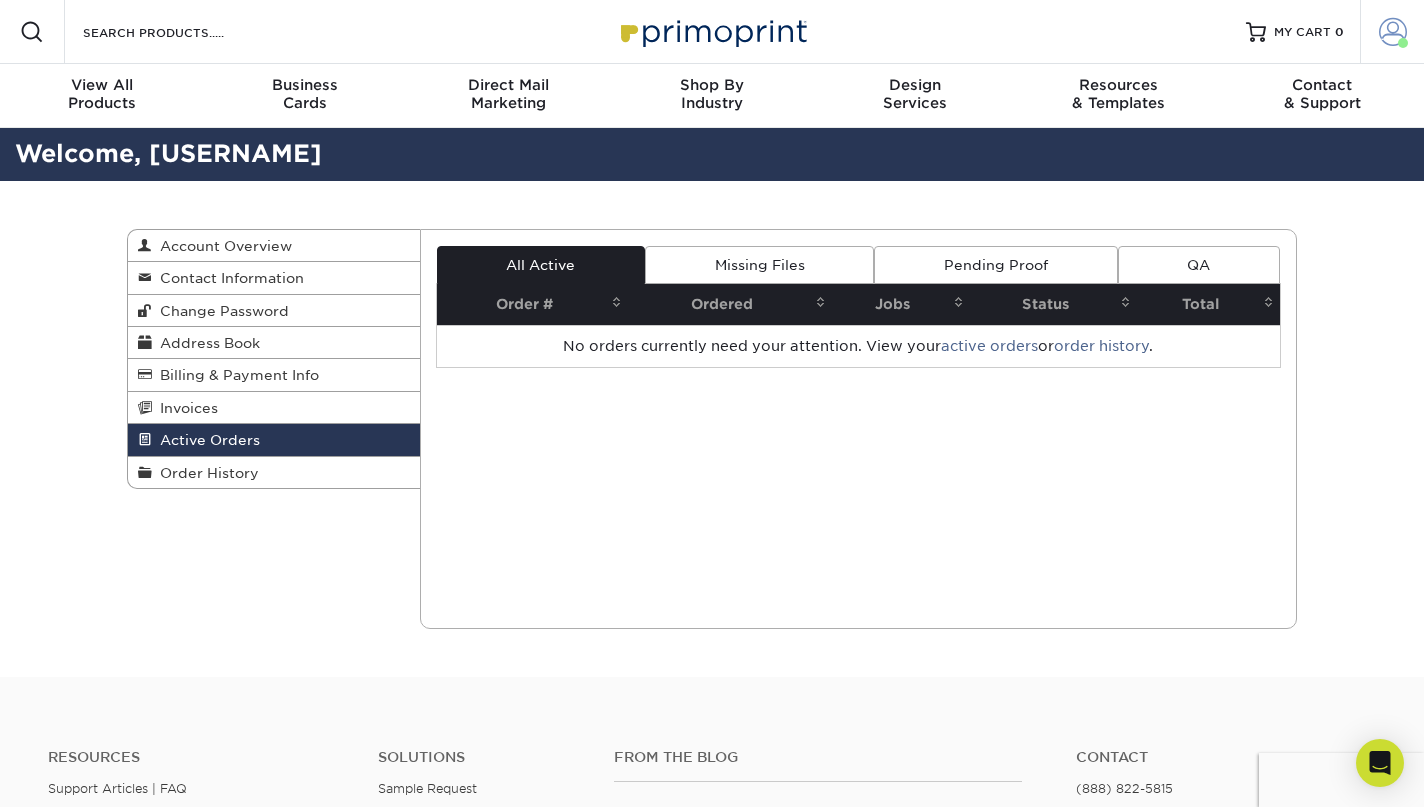 click at bounding box center (1393, 32) 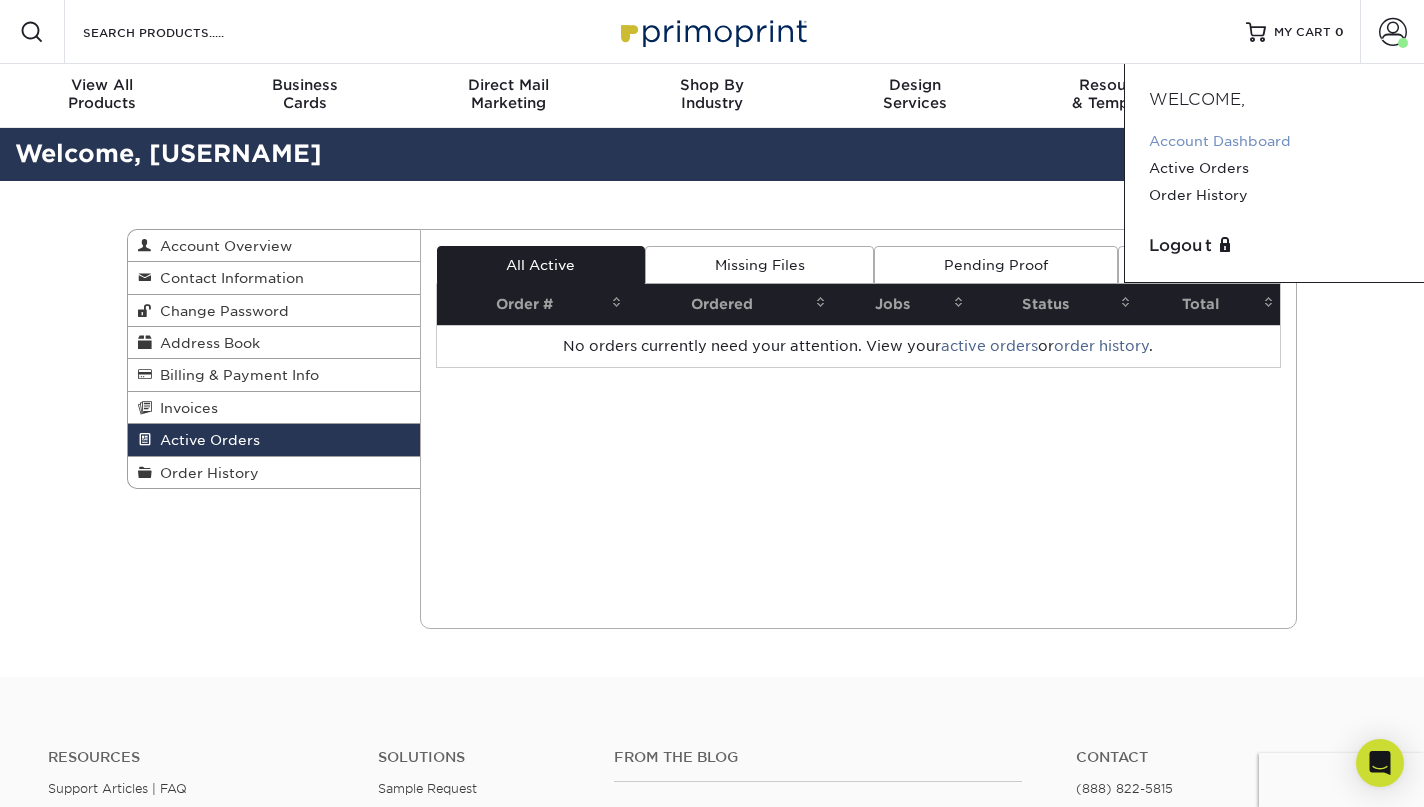 click on "Account Dashboard" at bounding box center [1274, 141] 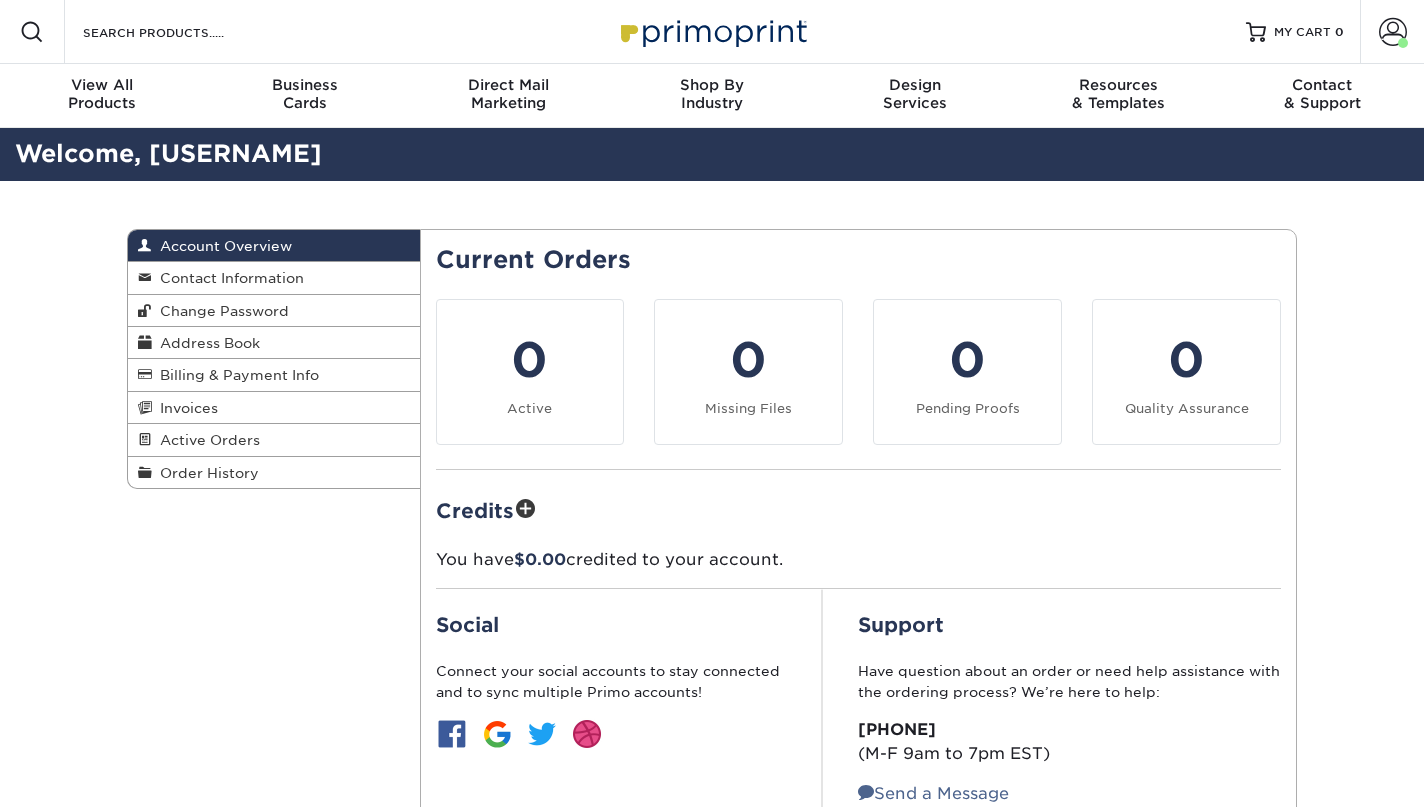 scroll, scrollTop: 0, scrollLeft: 0, axis: both 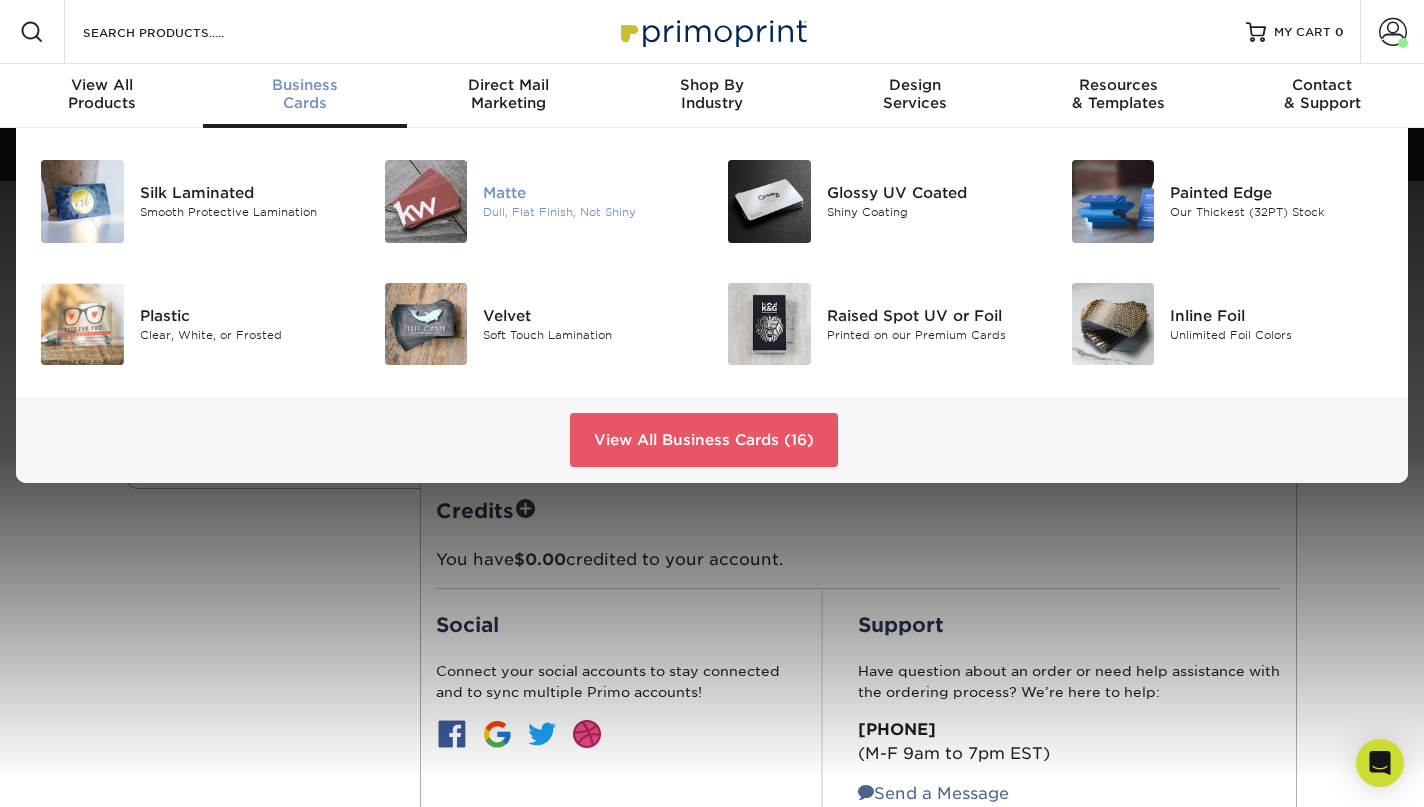 click at bounding box center [426, 201] 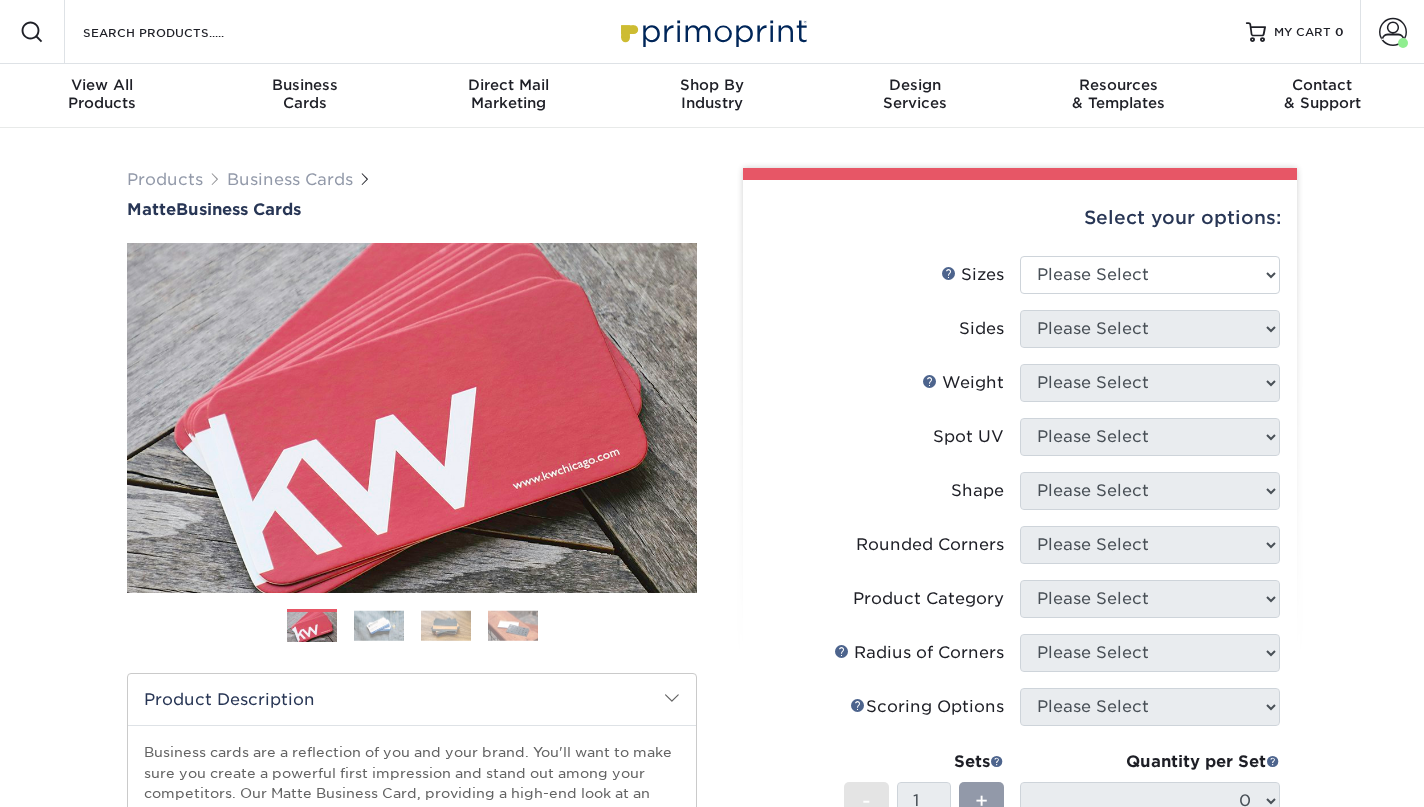 scroll, scrollTop: 0, scrollLeft: 0, axis: both 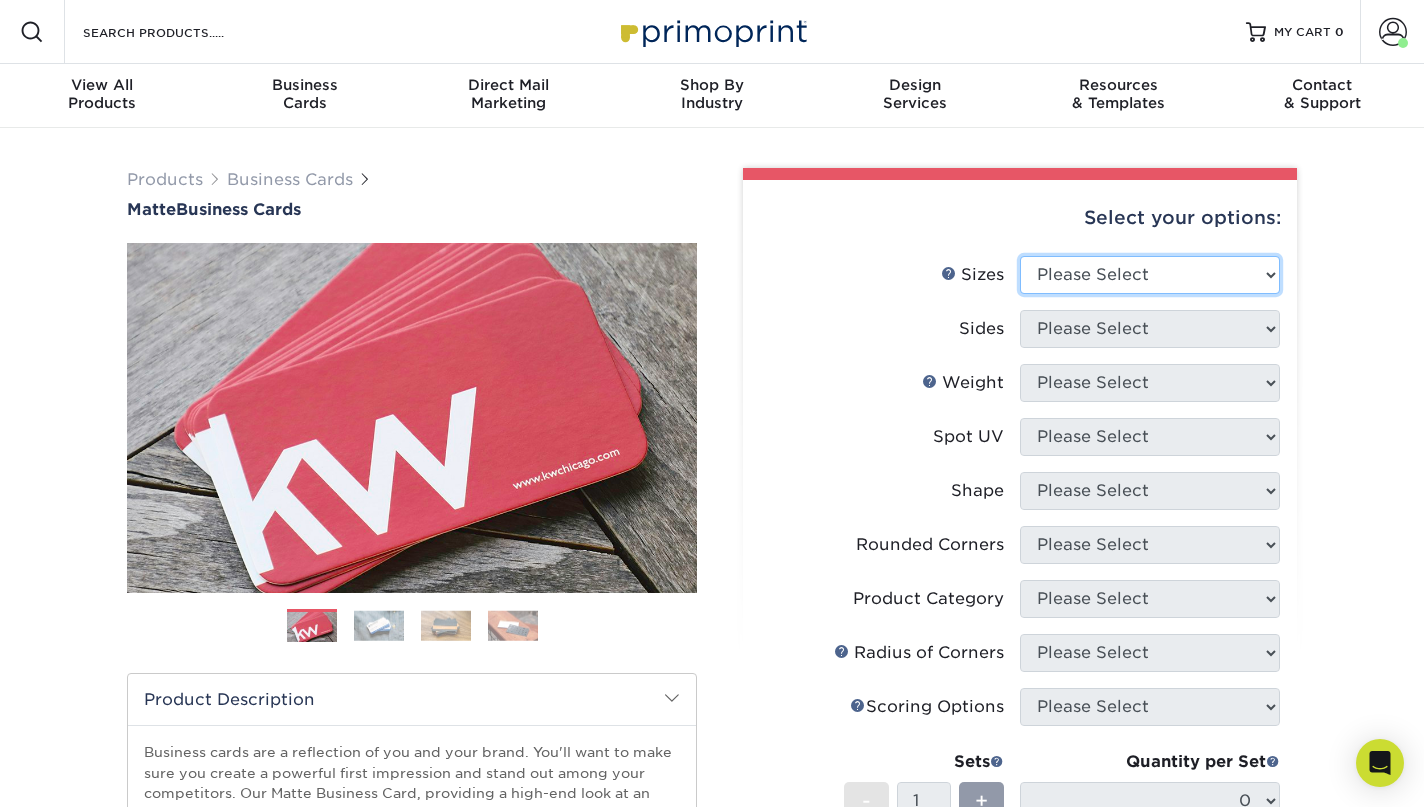 select on "2.00x3.50" 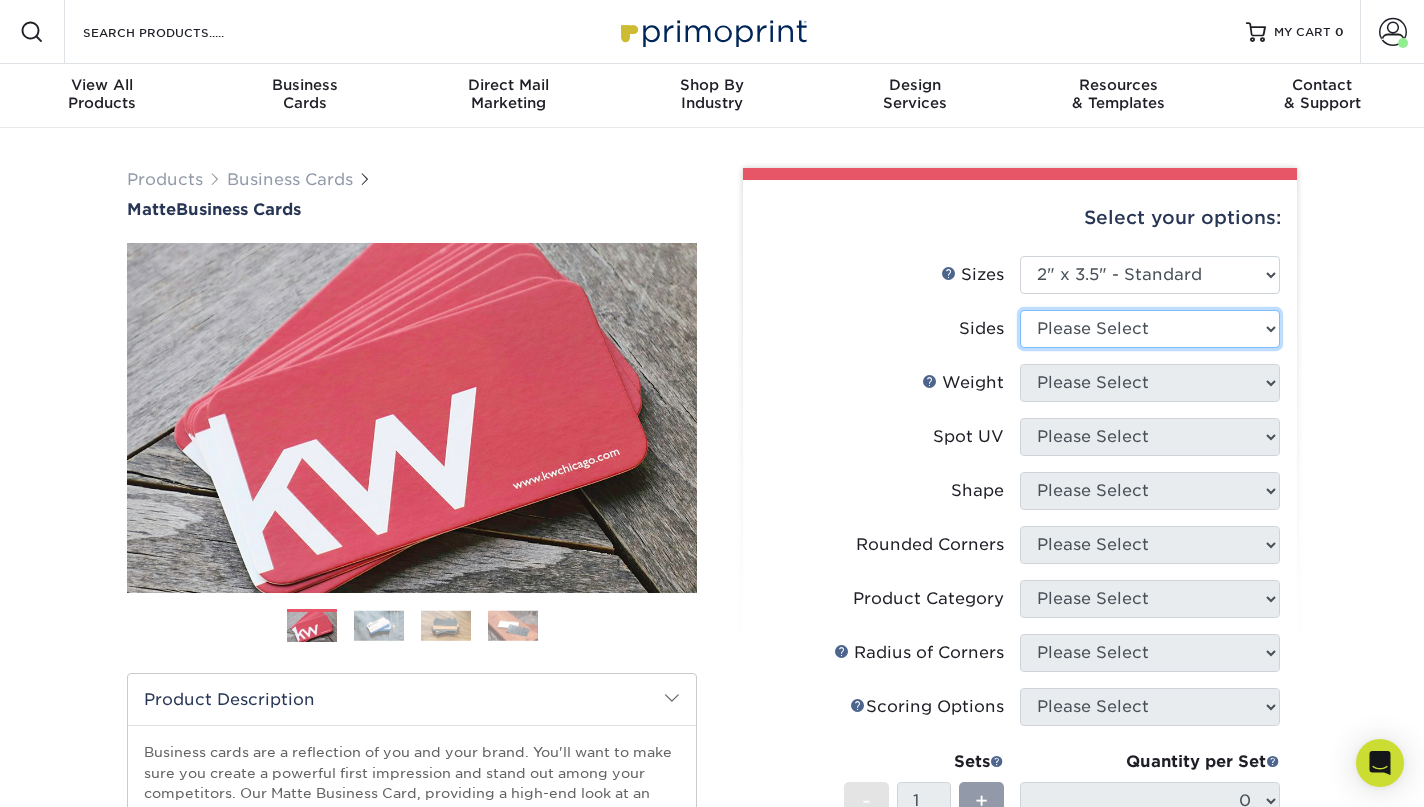 select on "13abbda7-1d64-4f25-8bb2-c179b224825d" 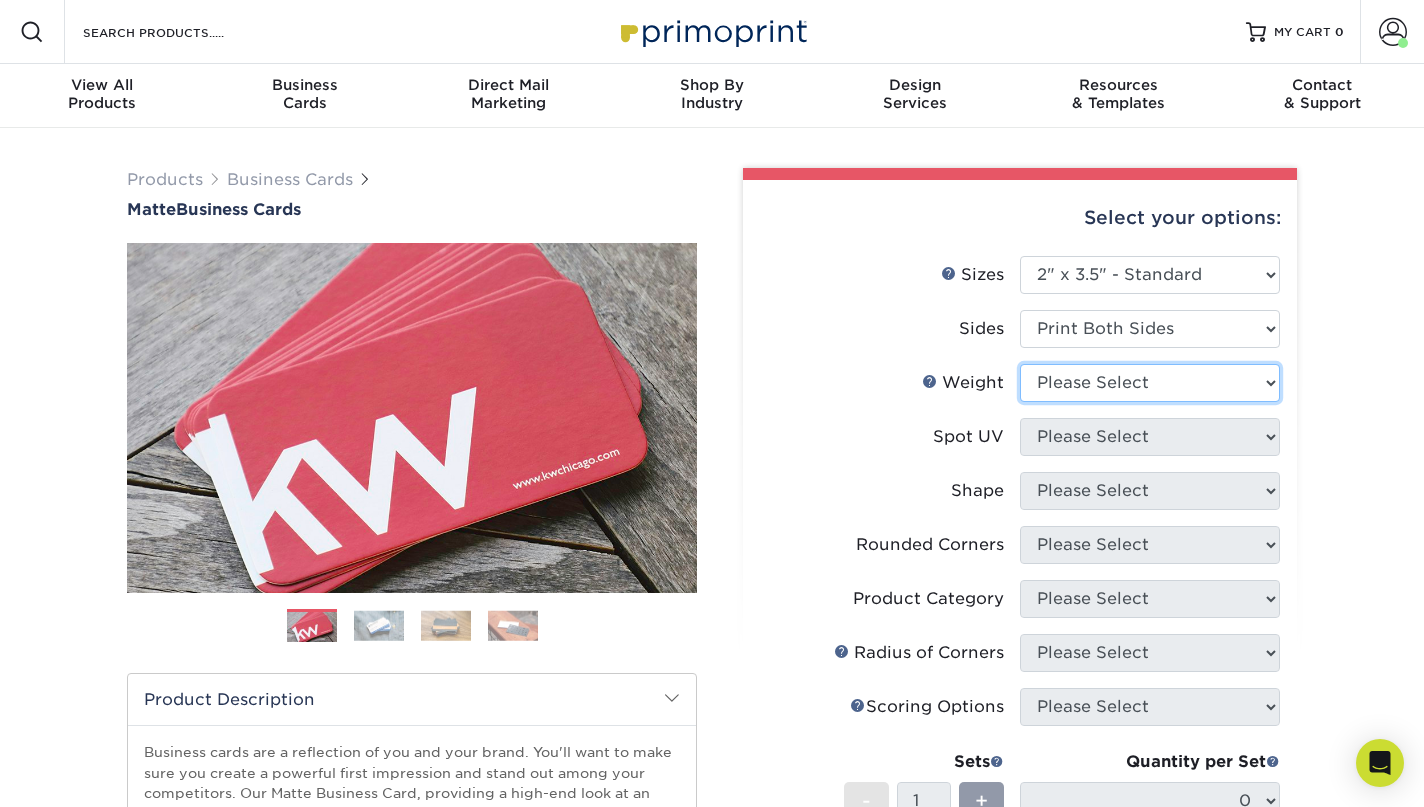 select on "16PT" 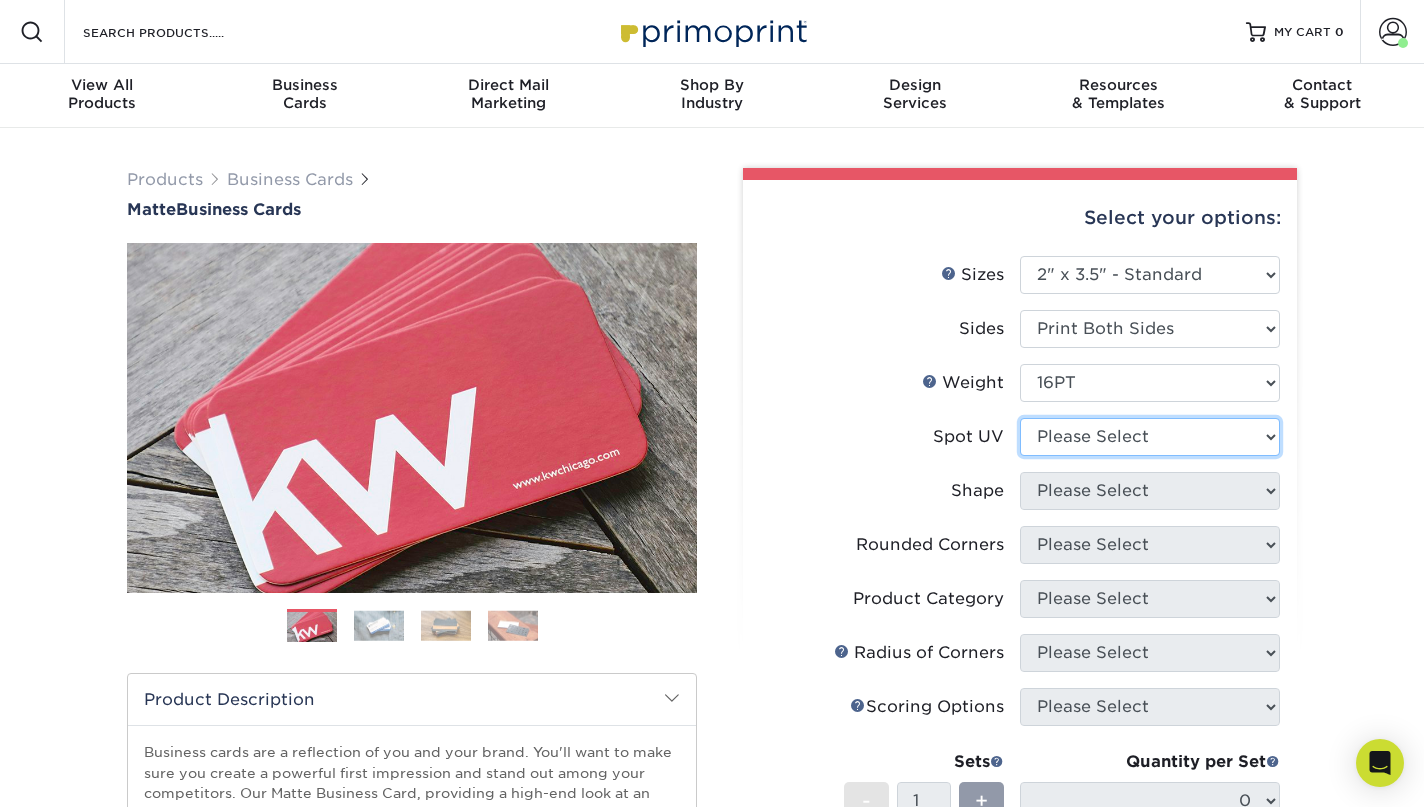select on "3" 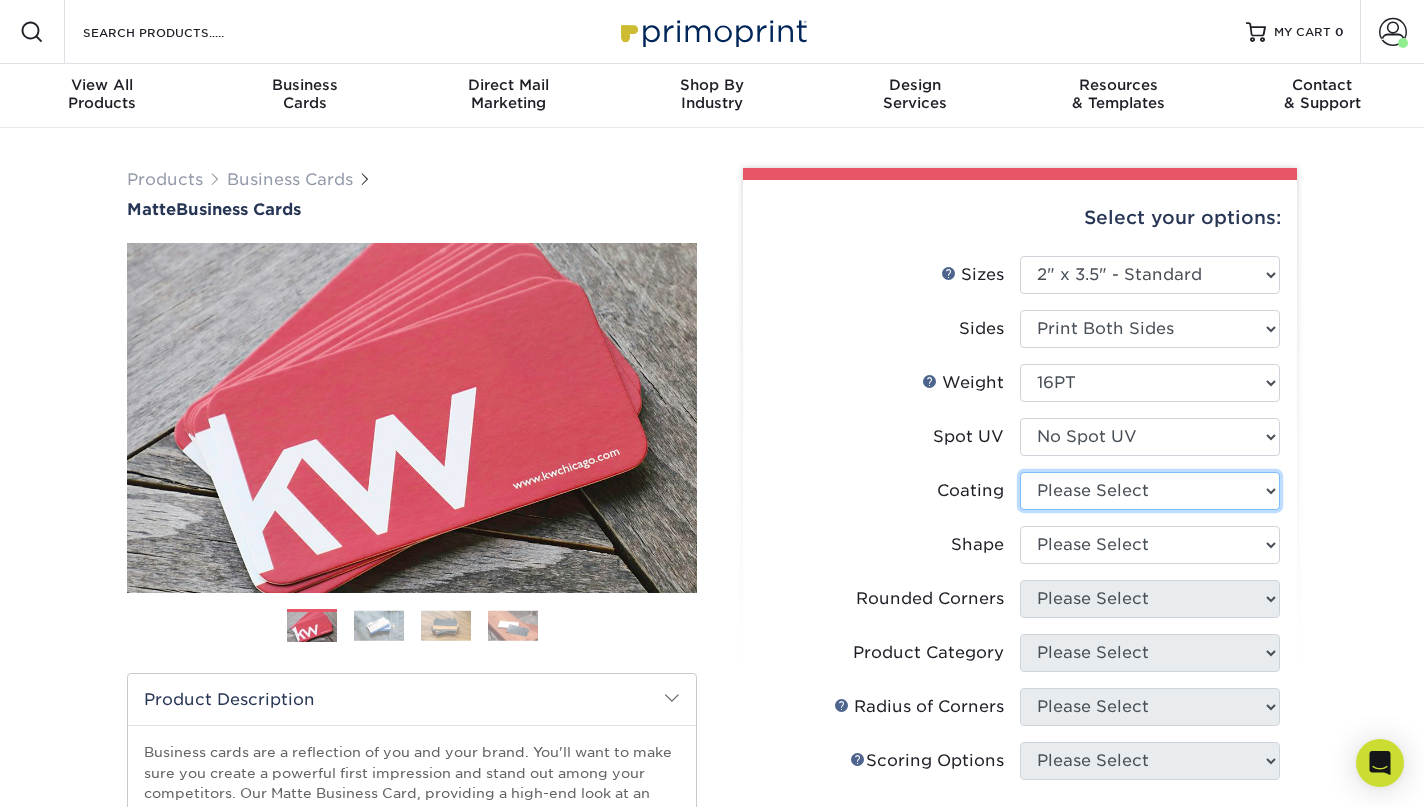 select on "121bb7b5-3b4d-429f-bd8d-bbf80e953313" 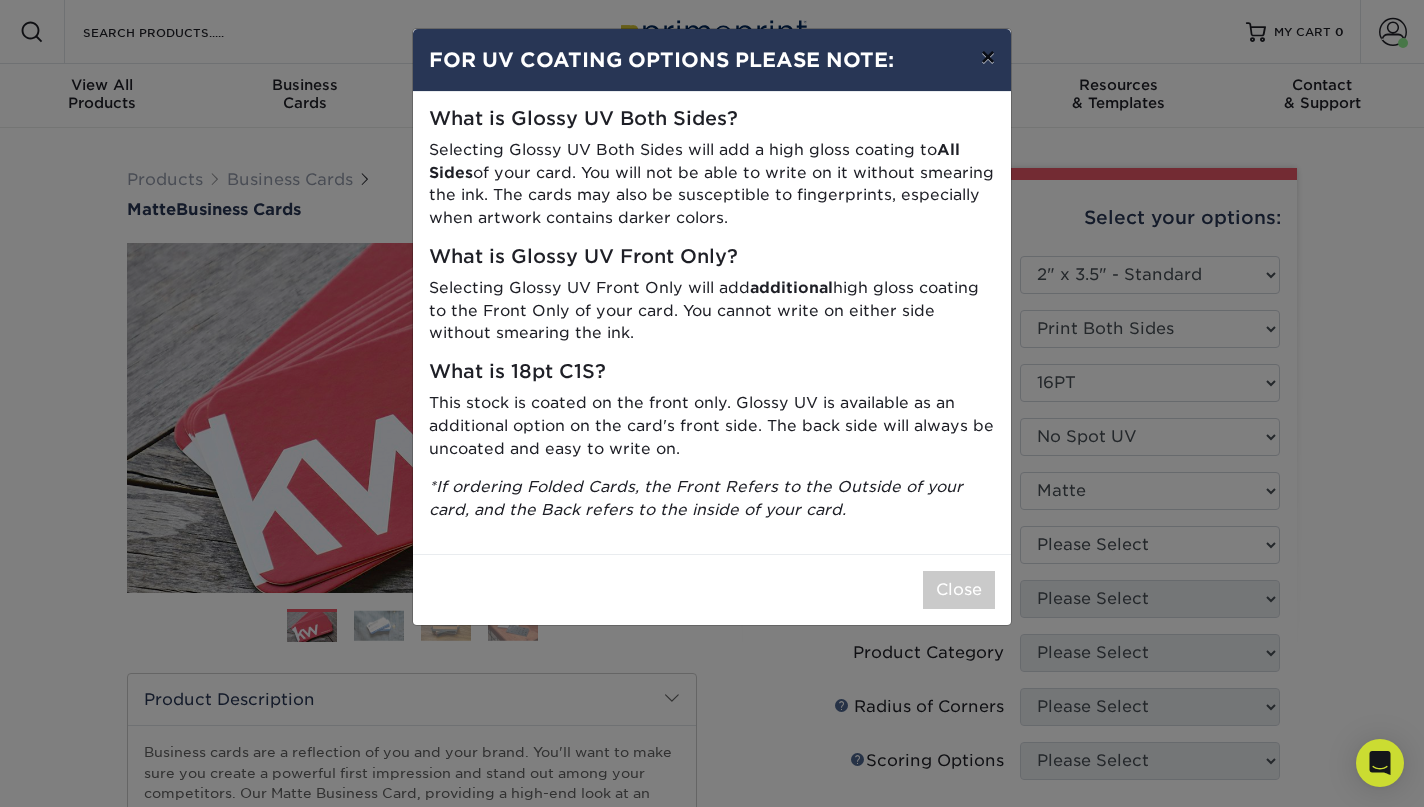 click on "×" at bounding box center [988, 57] 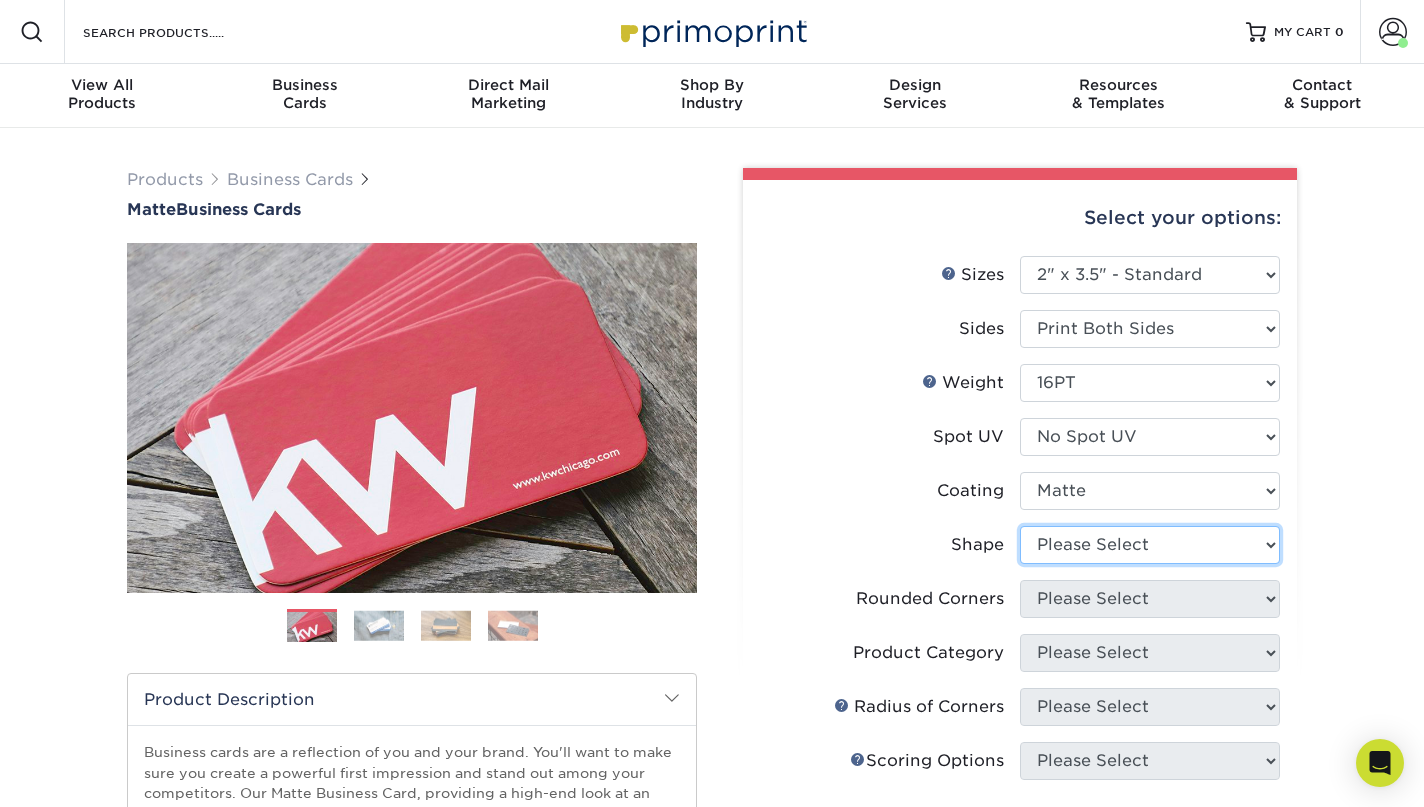 select on "standard" 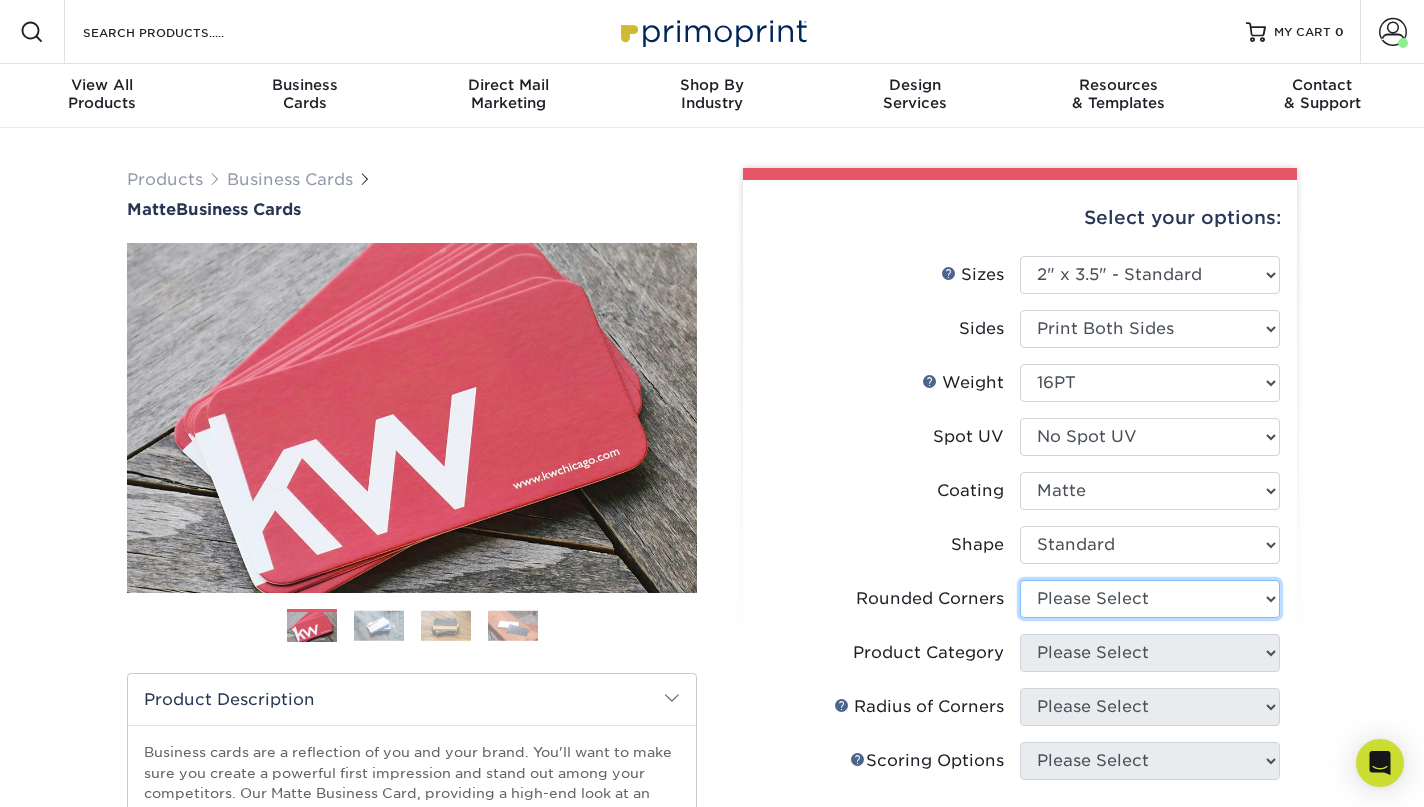 select on "0" 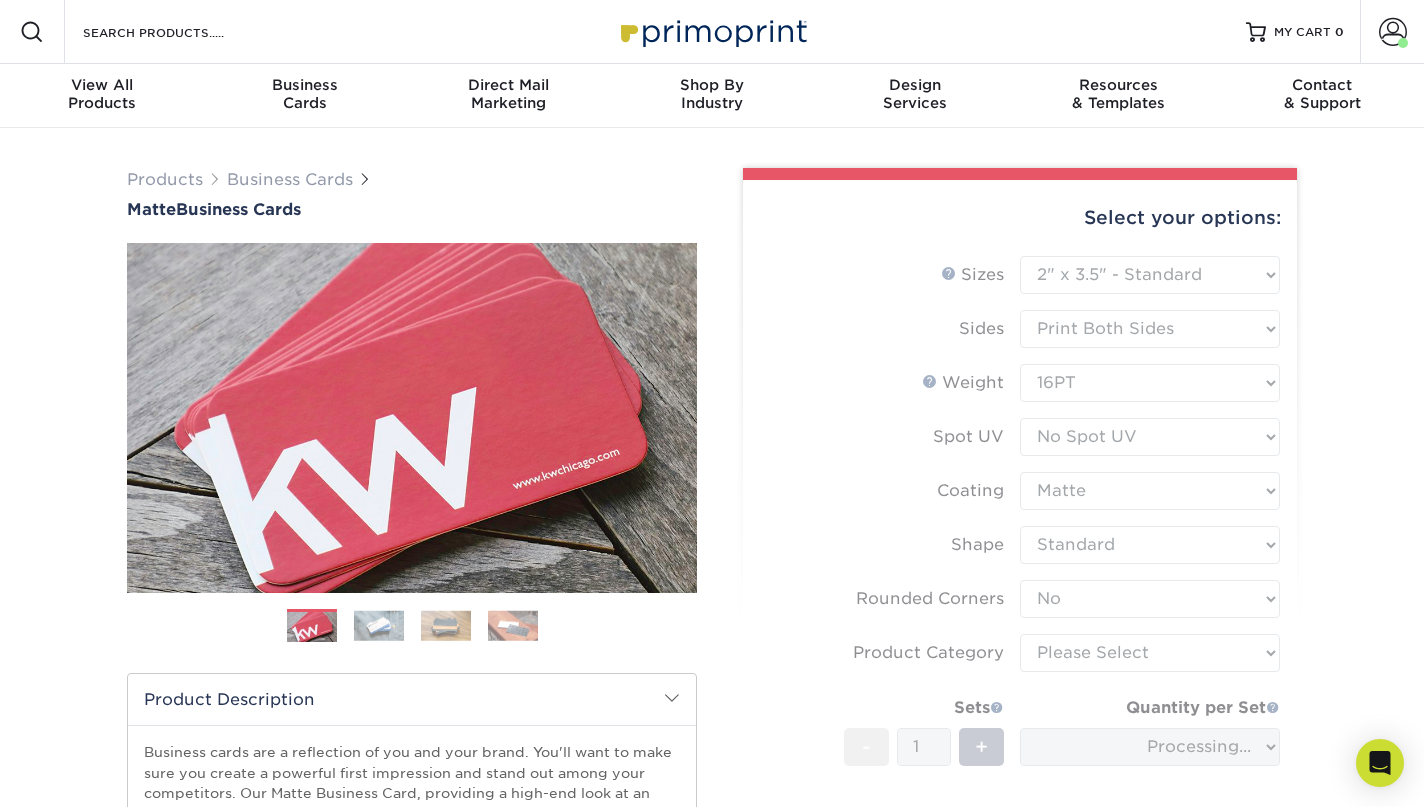 click on "Sizes Help Sizes
Please Select
1.5" x 3.5"  - Mini
1.75" x 3.5" - Mini 2" x 2" - Square 2" x 3" - Mini No" at bounding box center [1020, 588] 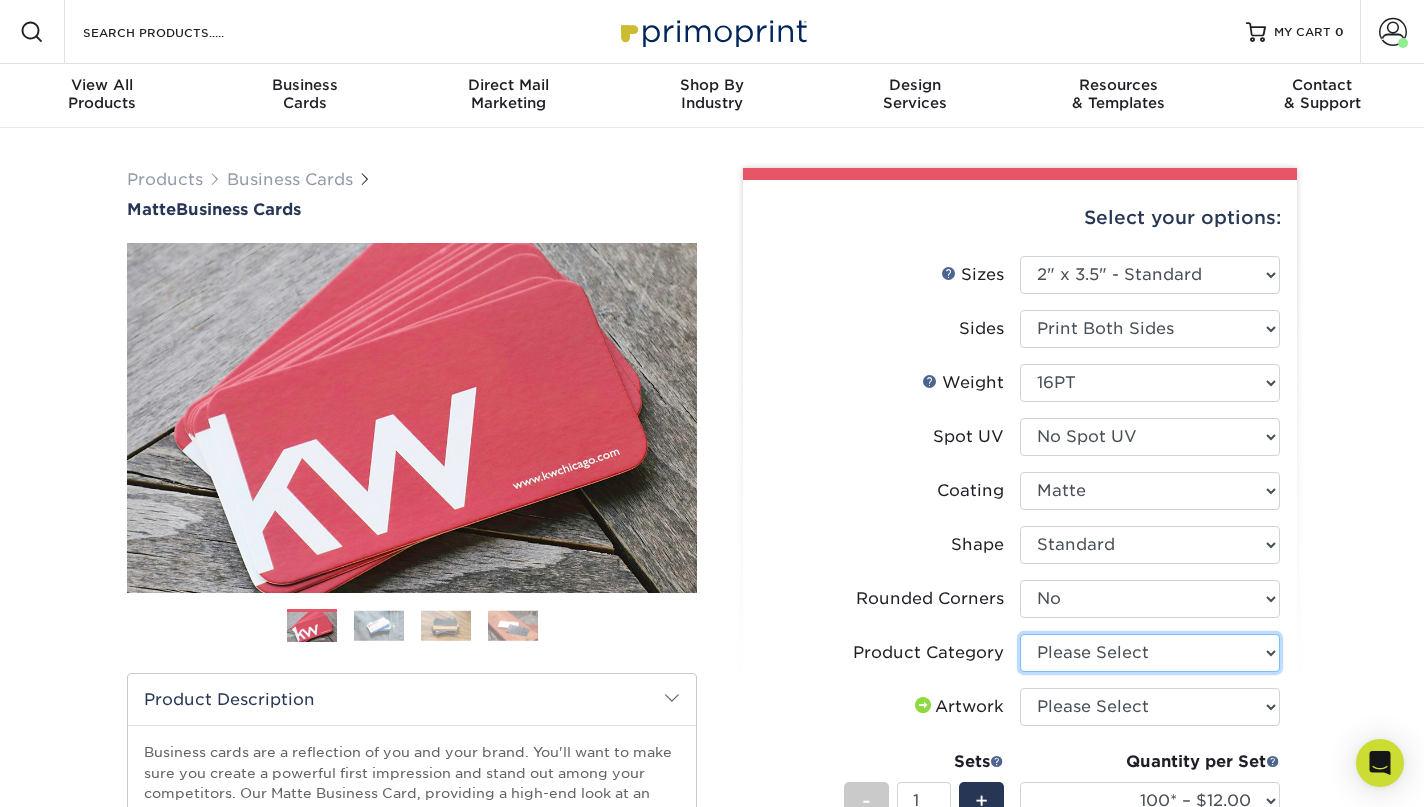 select on "3b5148f1-0588-4f88-a218-97bcfdce65c1" 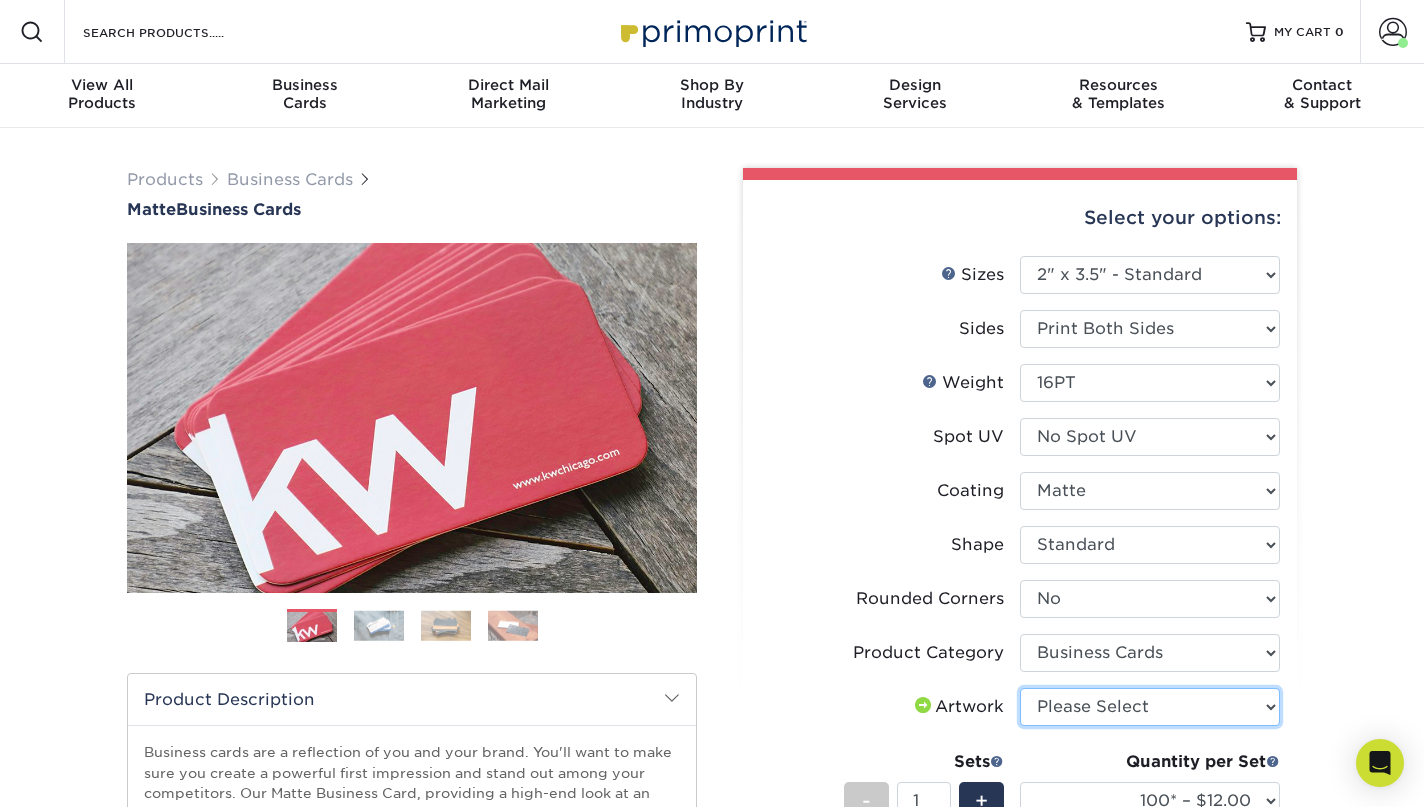 select on "upload" 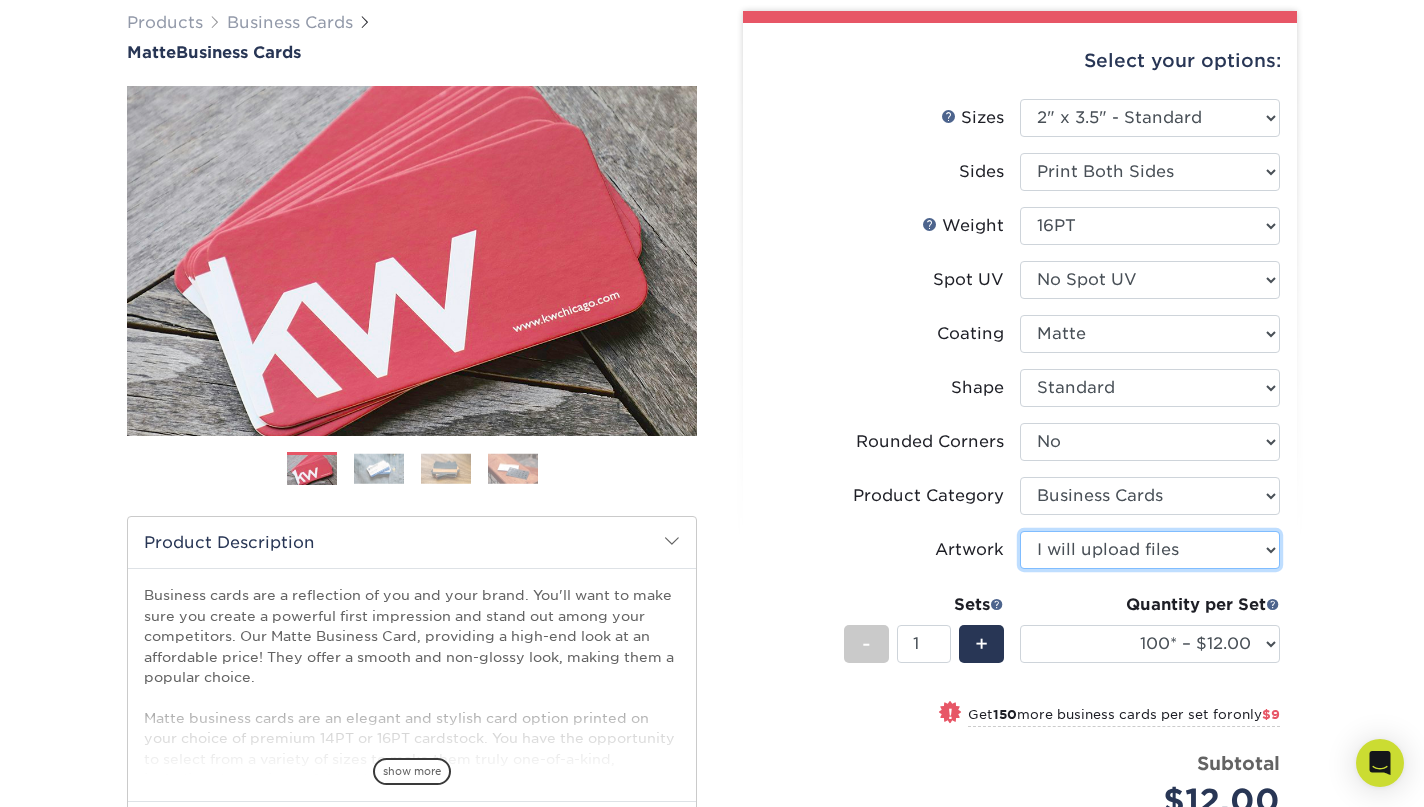 scroll, scrollTop: 166, scrollLeft: 0, axis: vertical 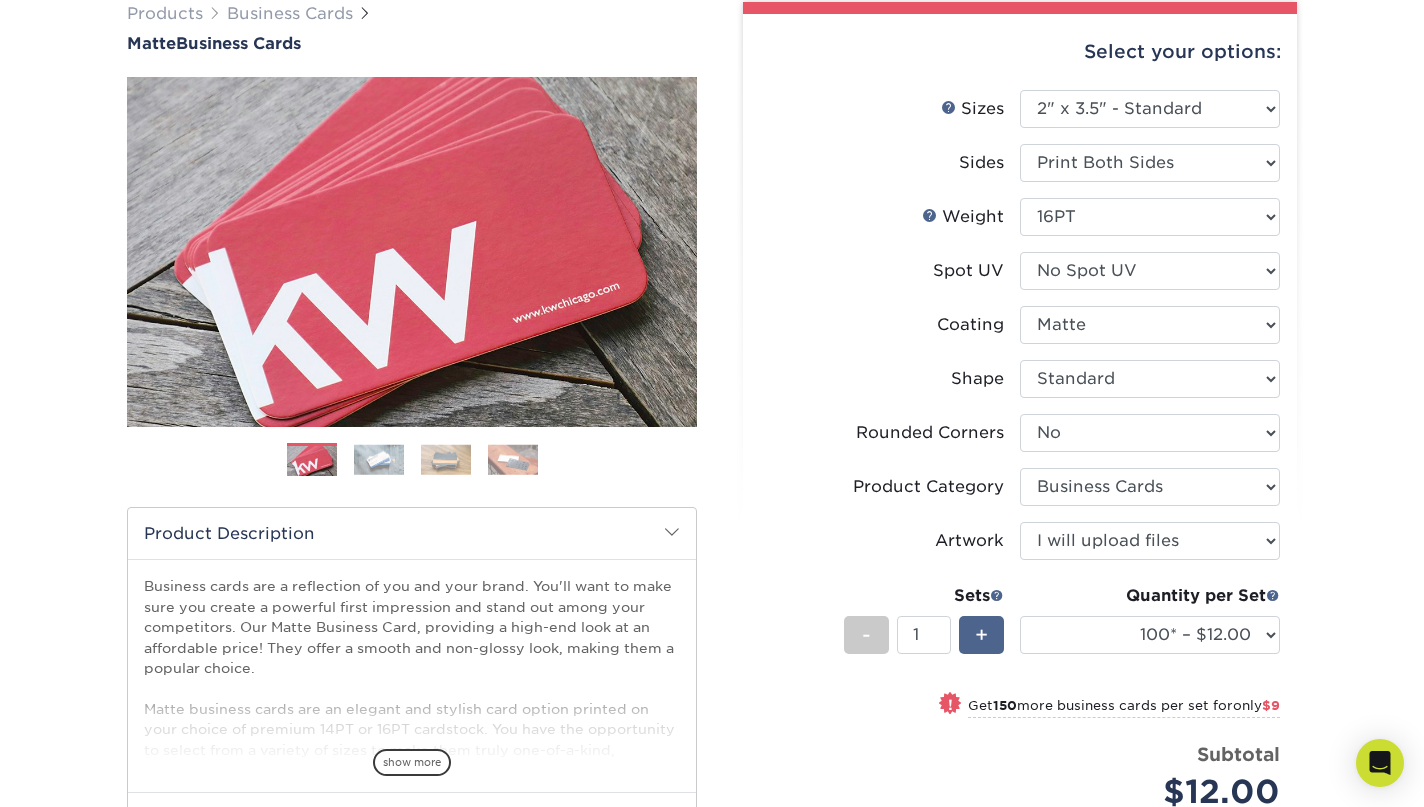 click on "+" at bounding box center [981, 635] 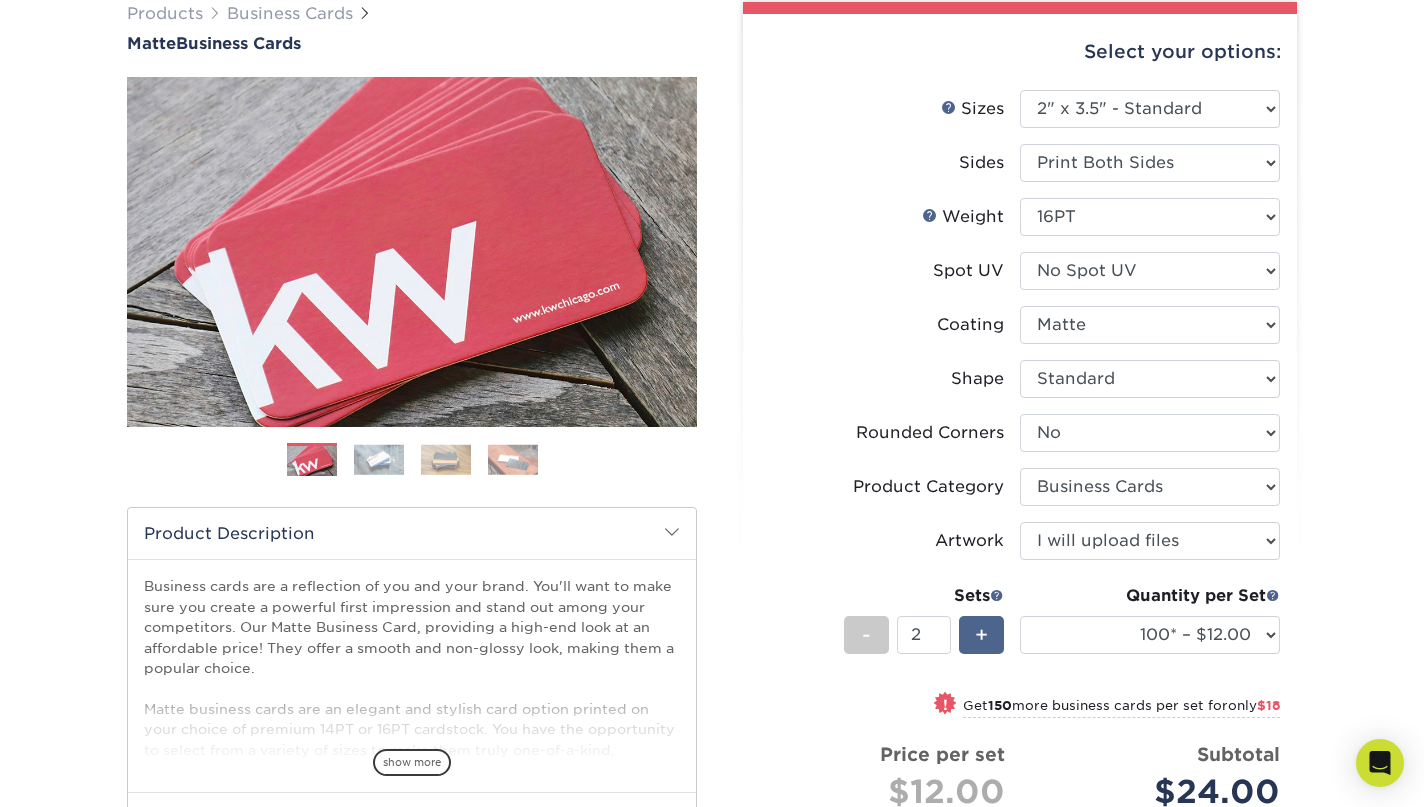 click on "+" at bounding box center [981, 635] 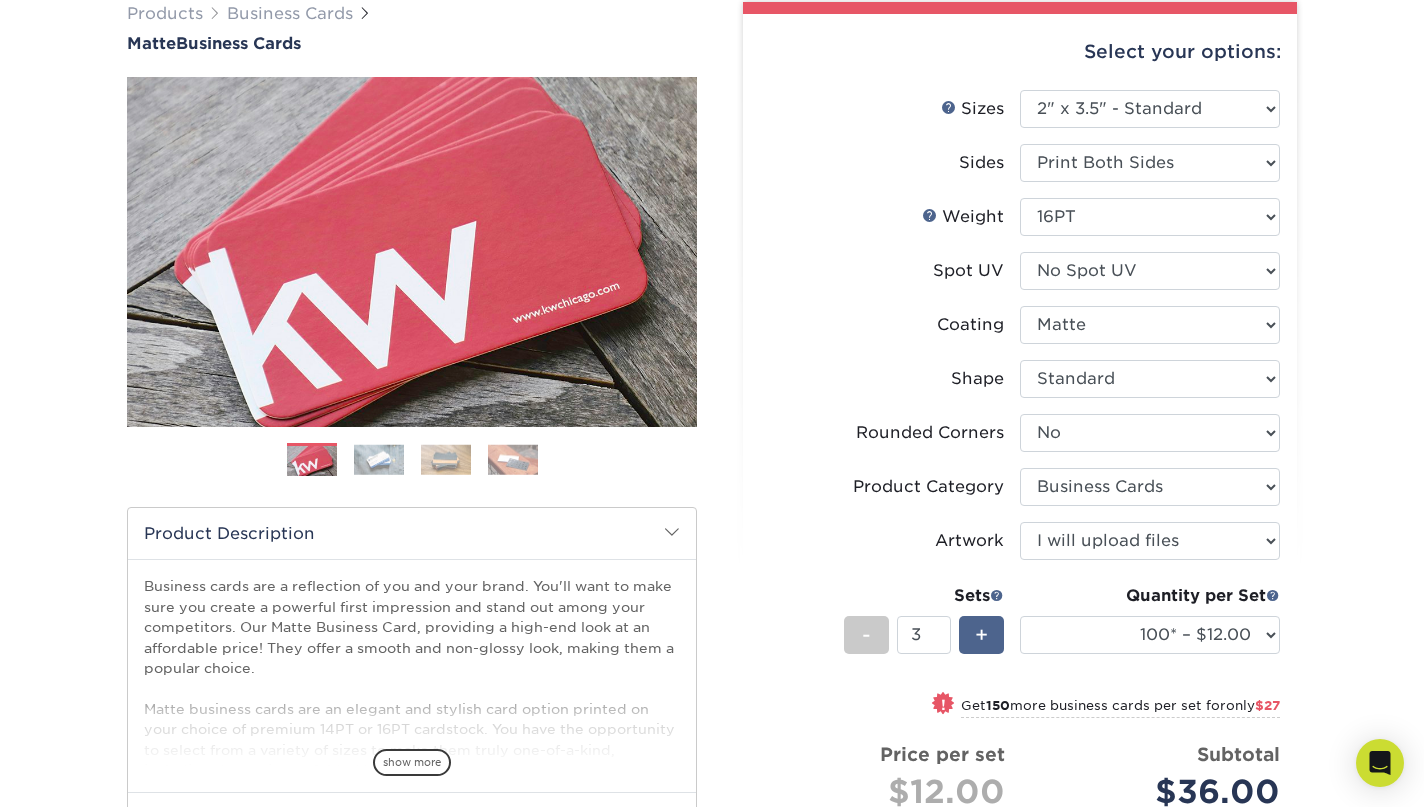 click on "+" at bounding box center [981, 635] 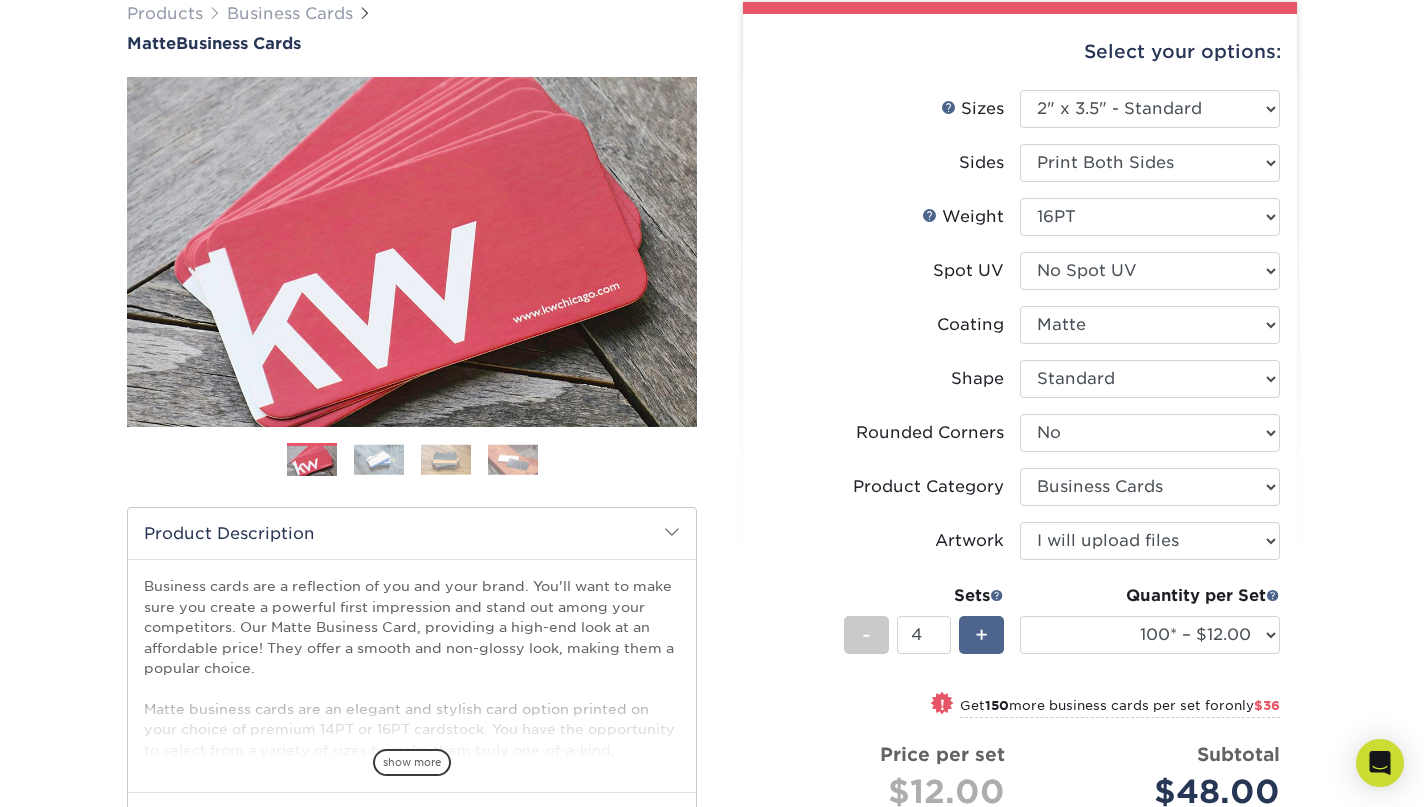 click on "+" at bounding box center [981, 635] 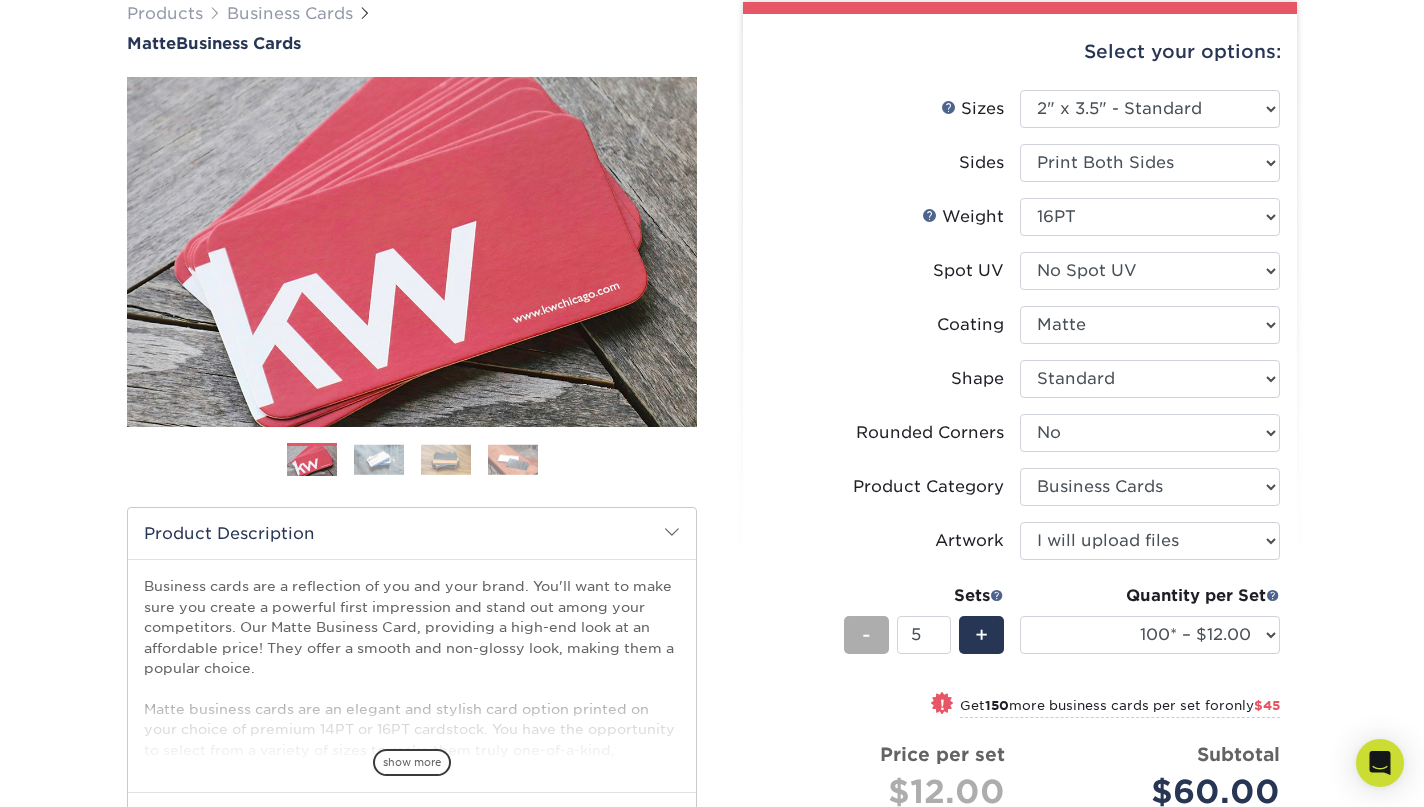 click on "-" at bounding box center [866, 635] 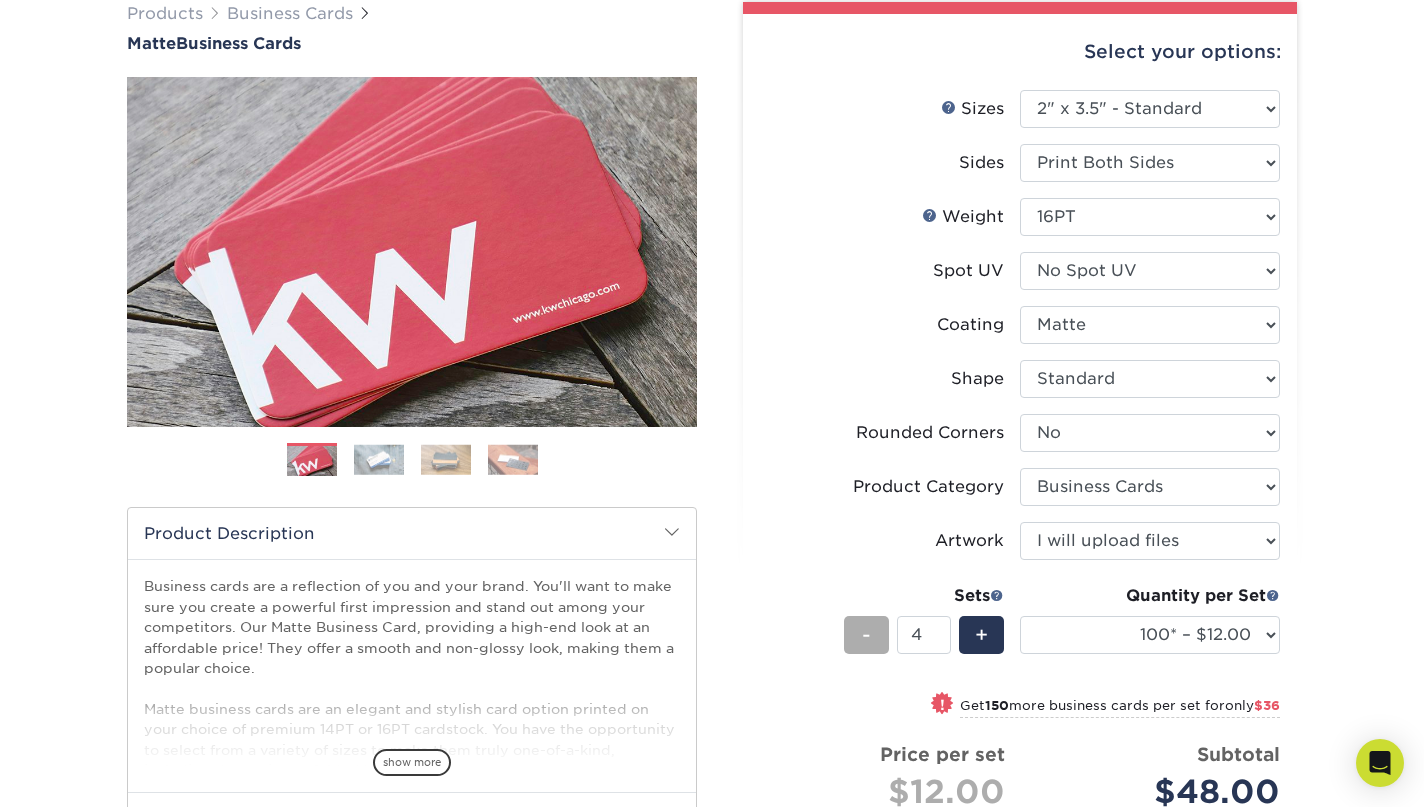 click on "-" at bounding box center [866, 635] 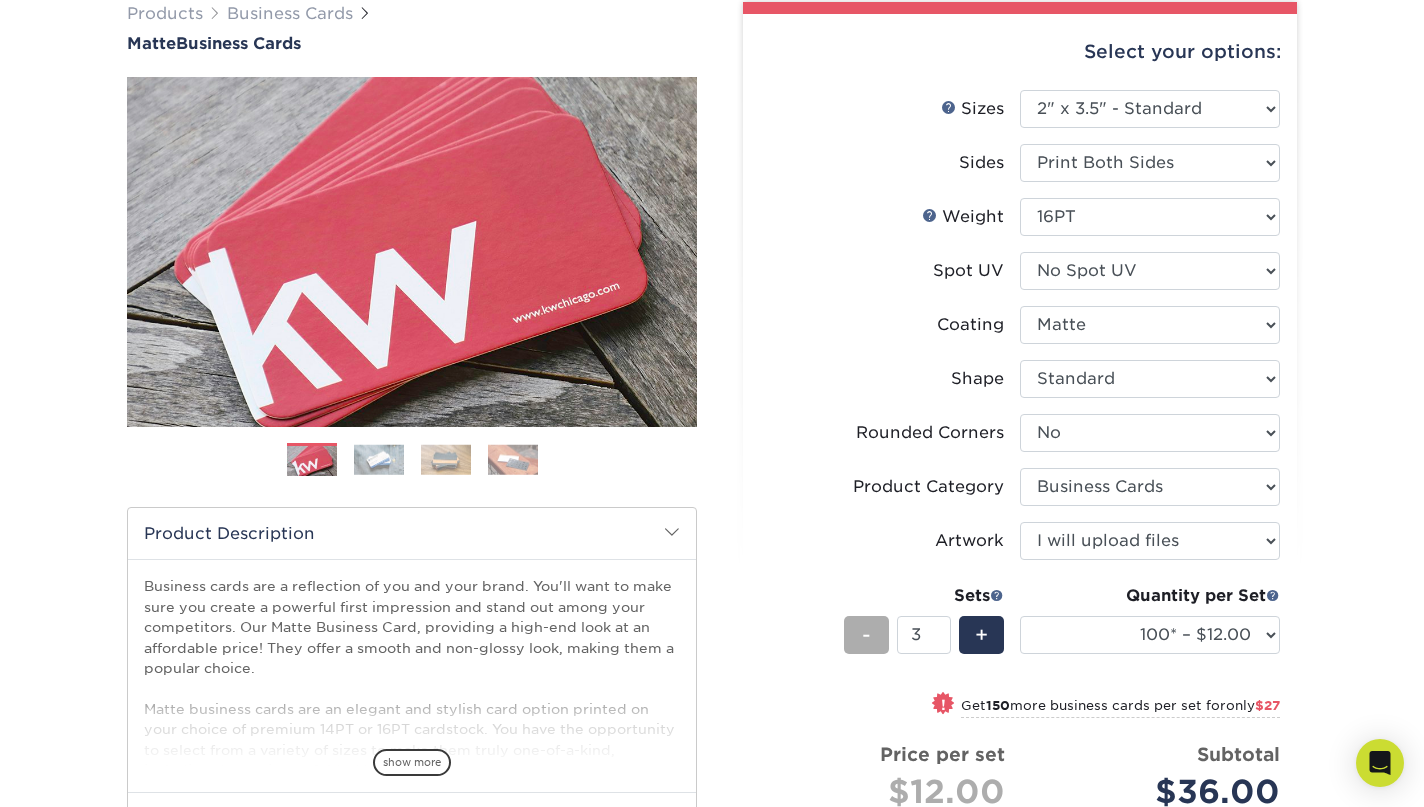 click on "-" at bounding box center (866, 635) 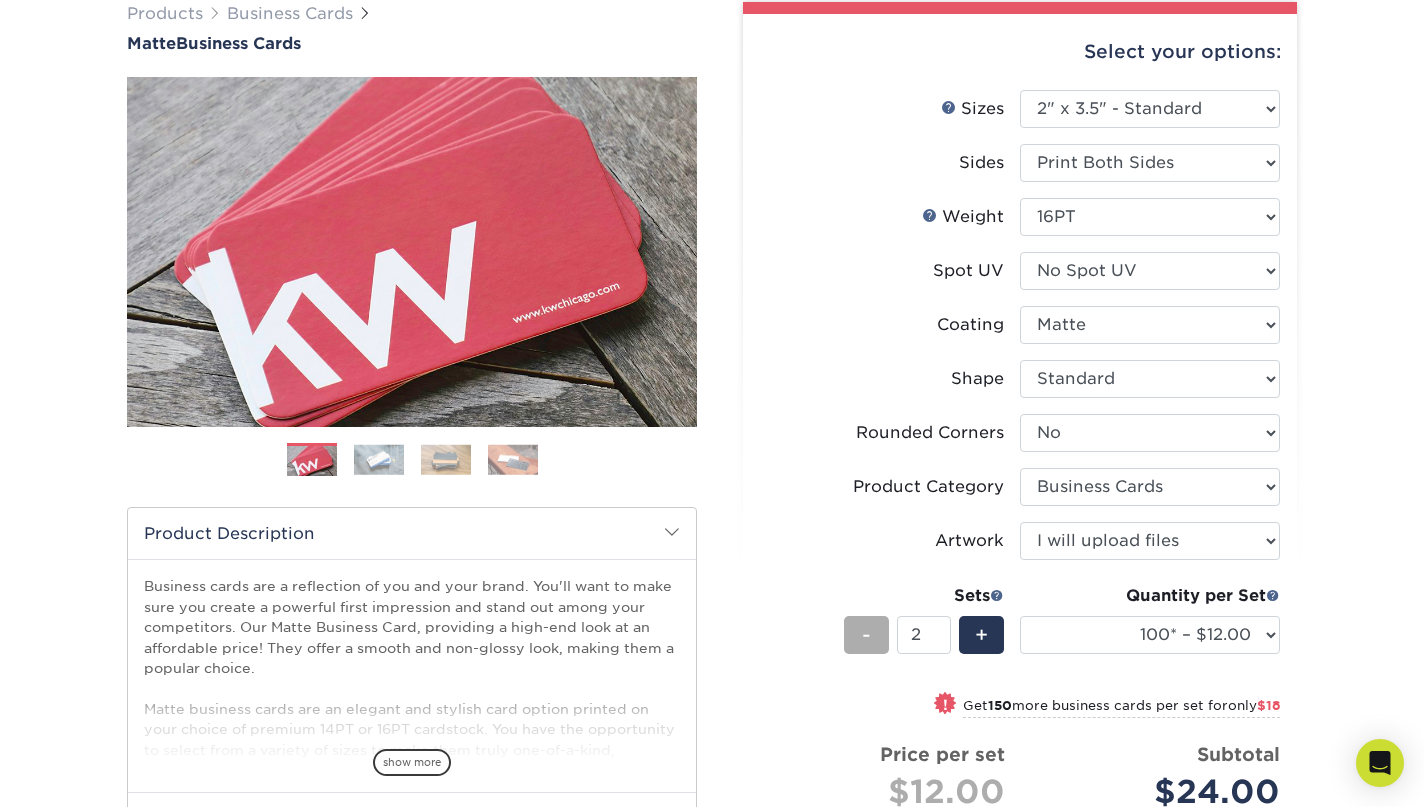 click on "-" at bounding box center (866, 635) 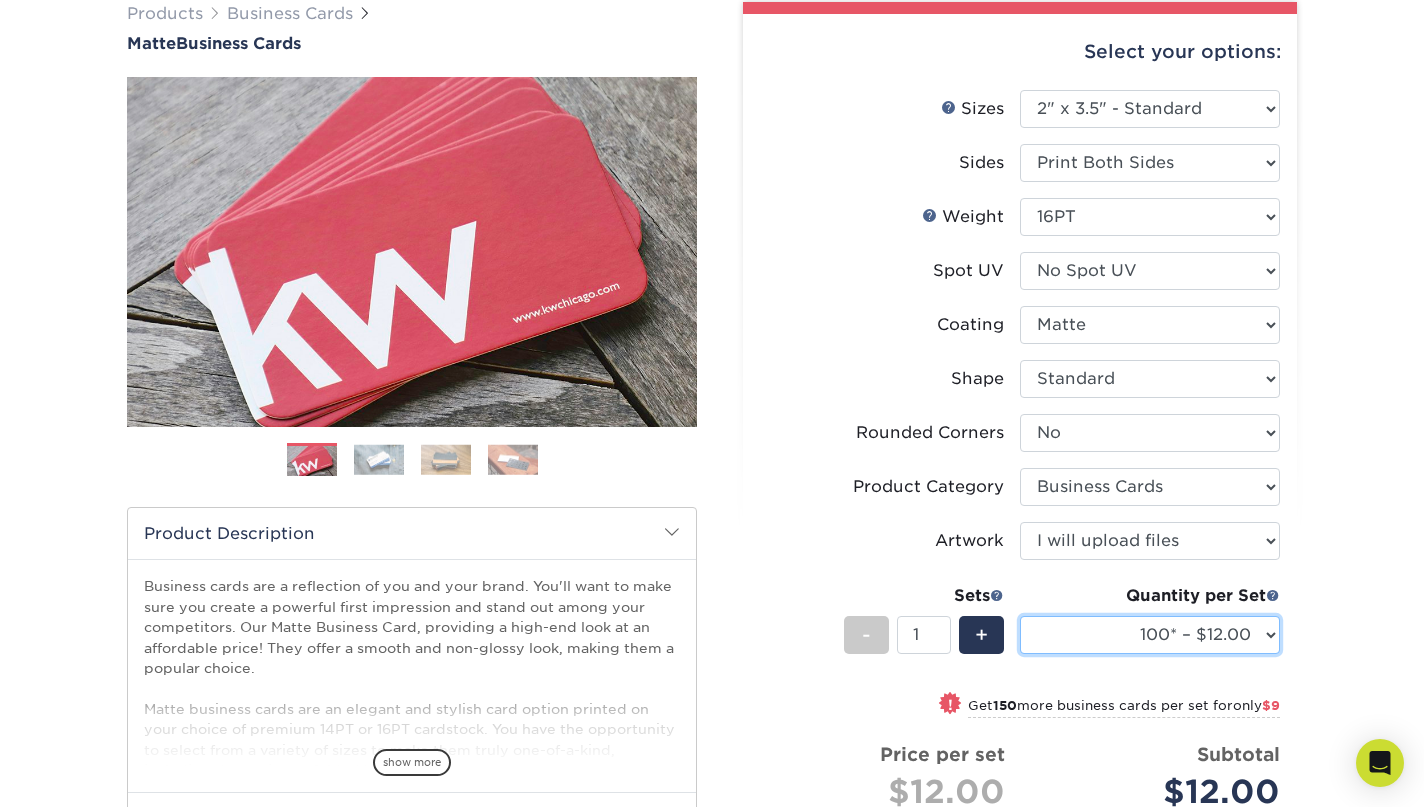 select on "500 – $42.00" 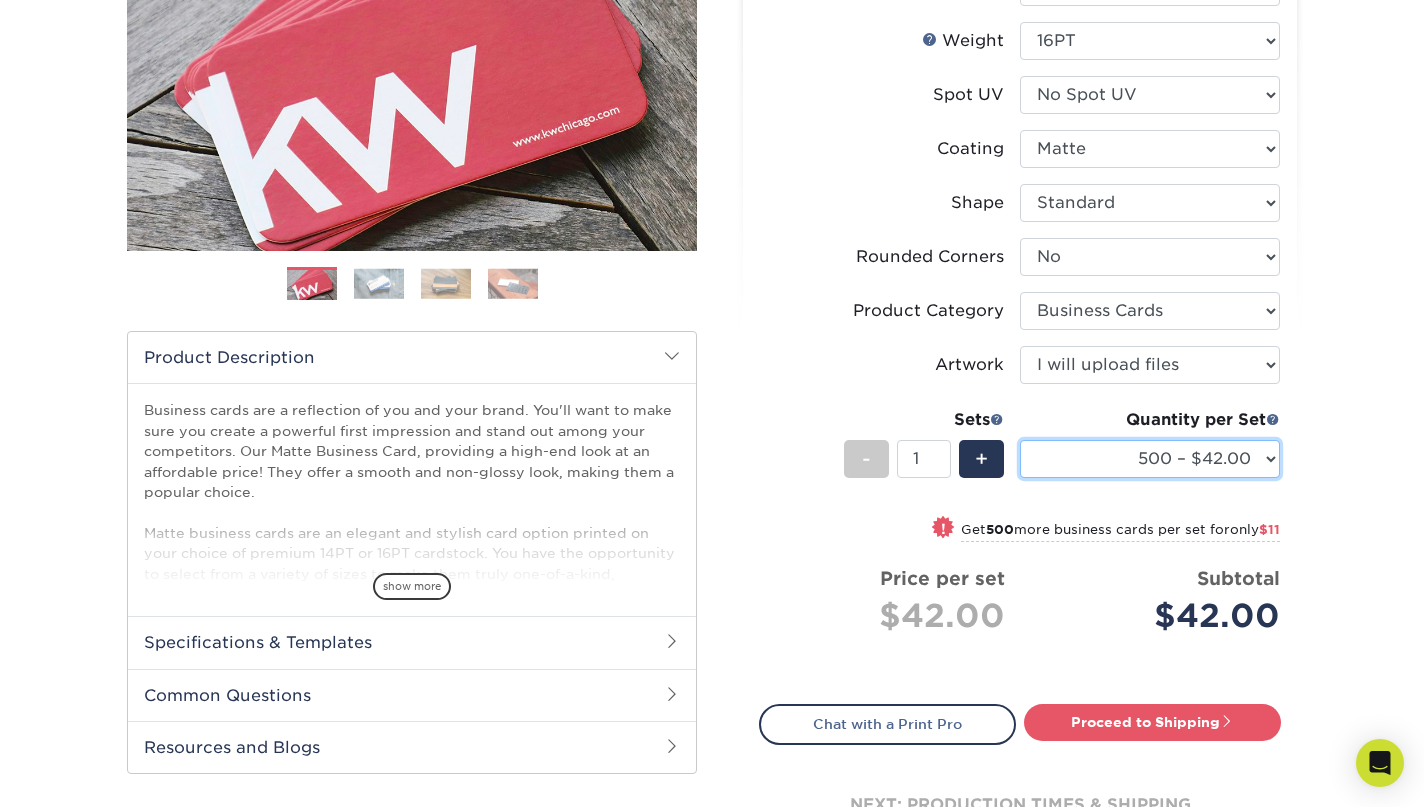 scroll, scrollTop: 344, scrollLeft: 0, axis: vertical 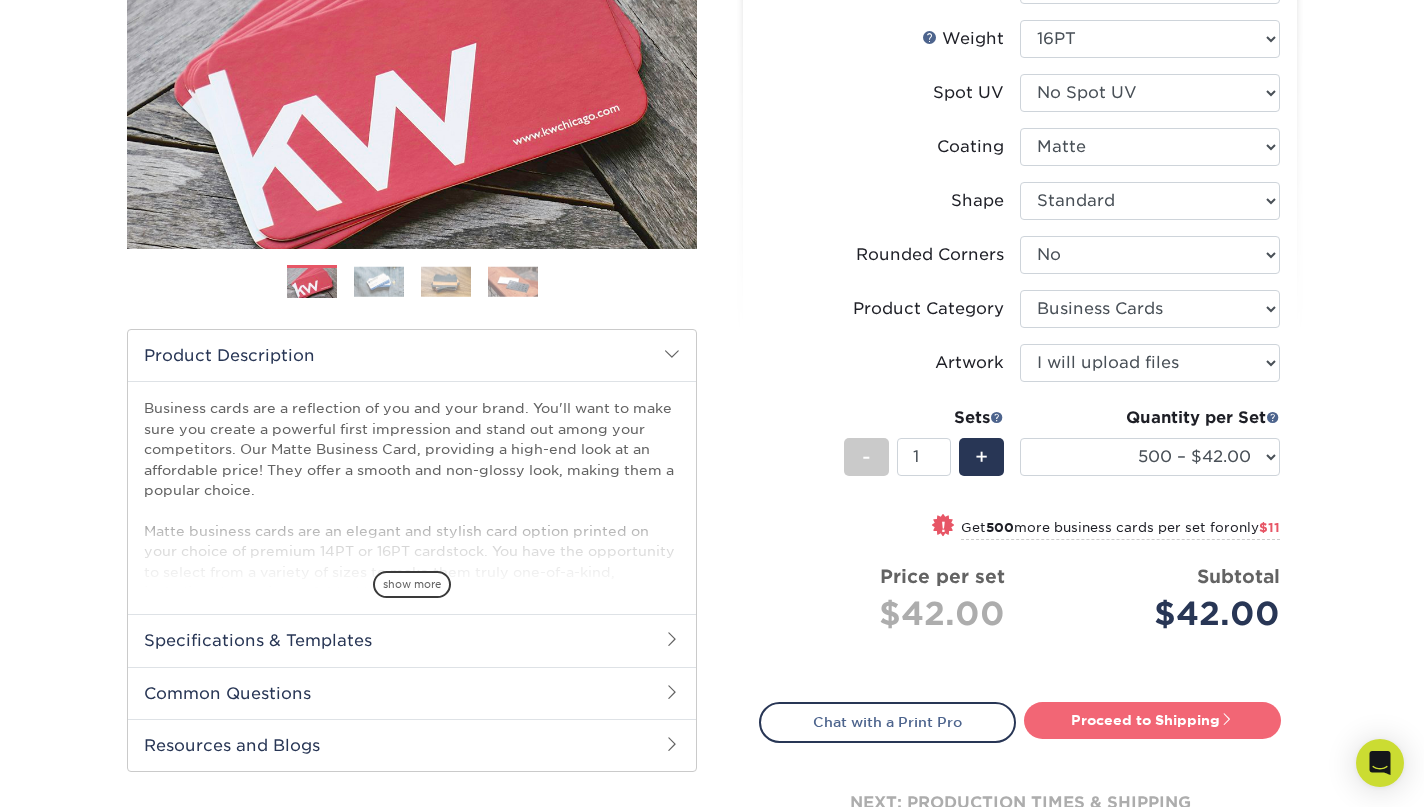click on "Proceed to Shipping" at bounding box center [1152, 720] 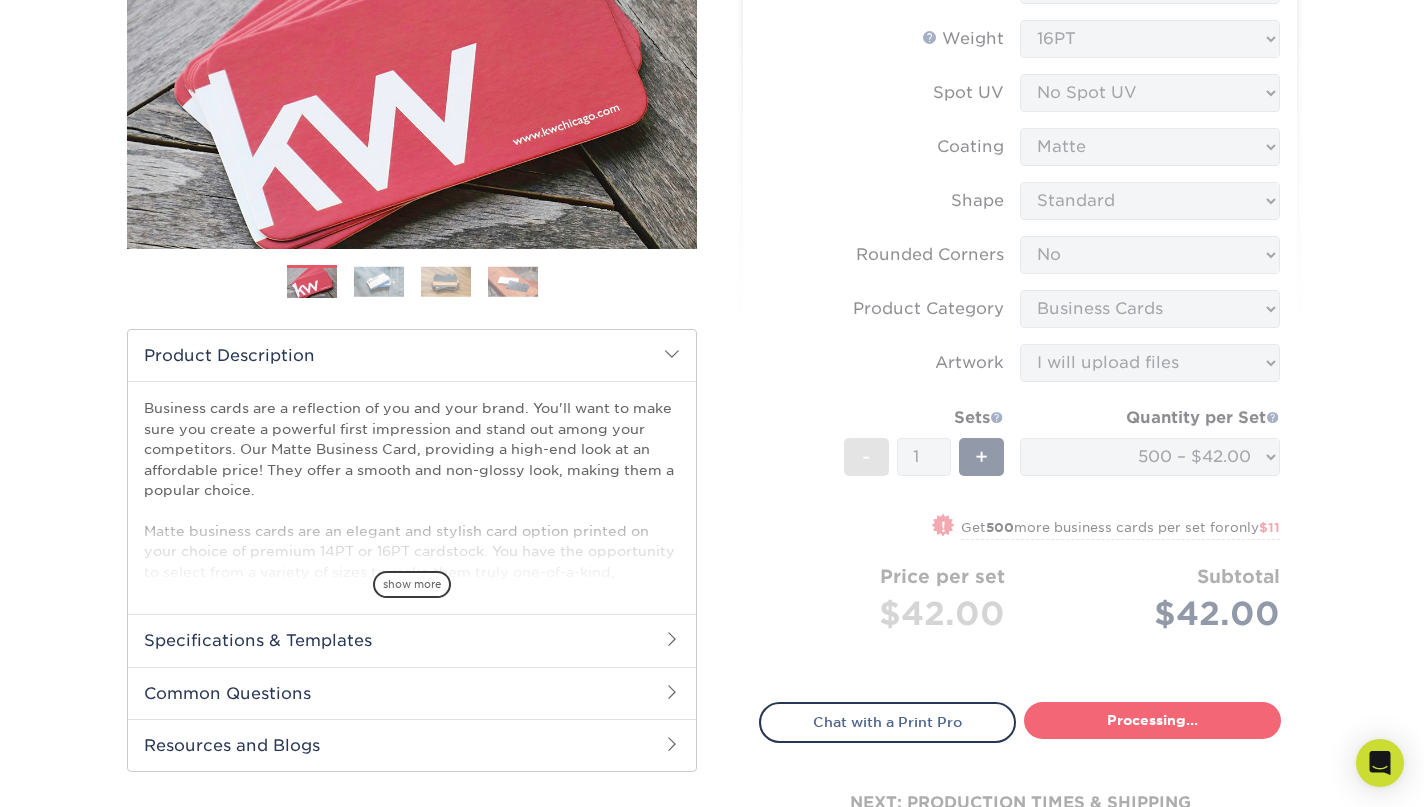 type on "Set 1" 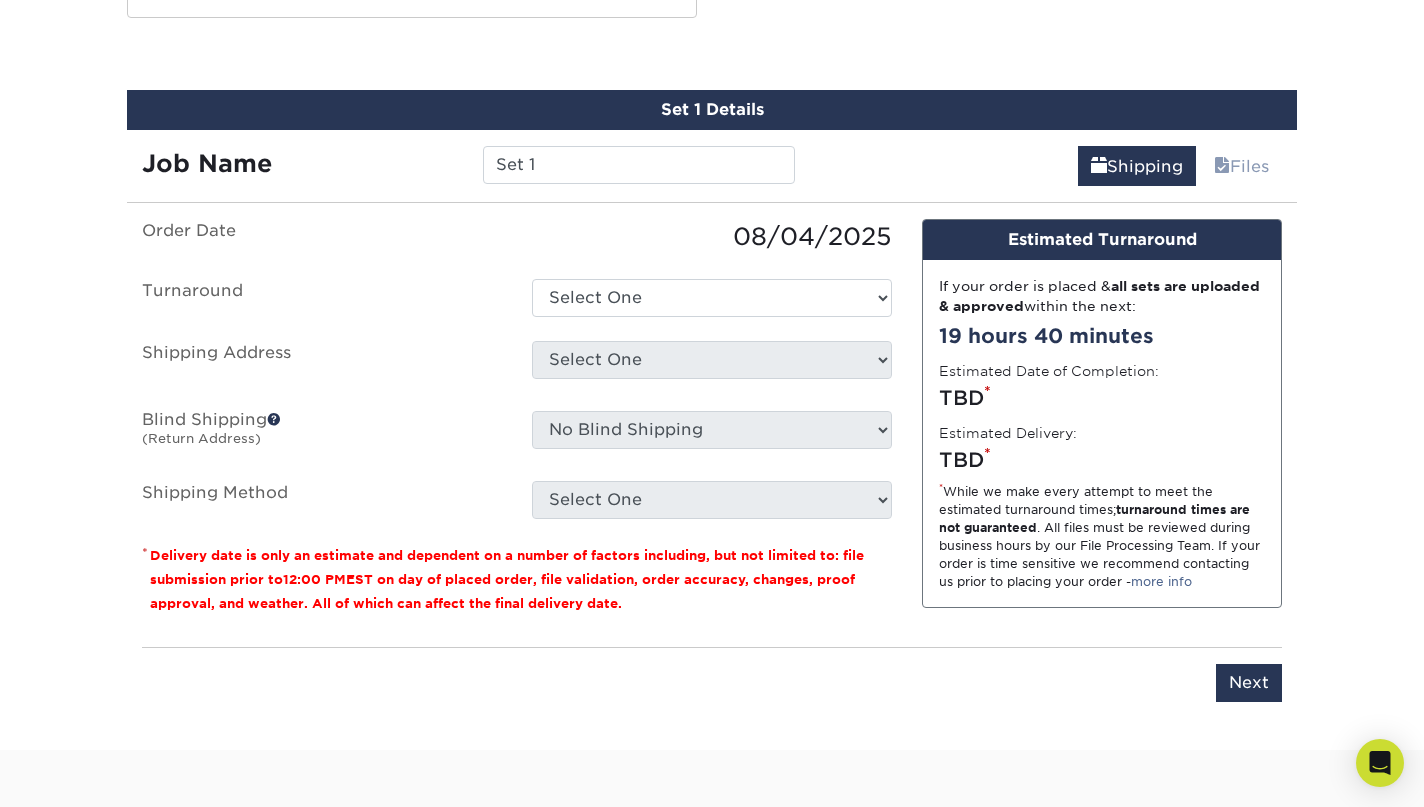 scroll, scrollTop: 1099, scrollLeft: 0, axis: vertical 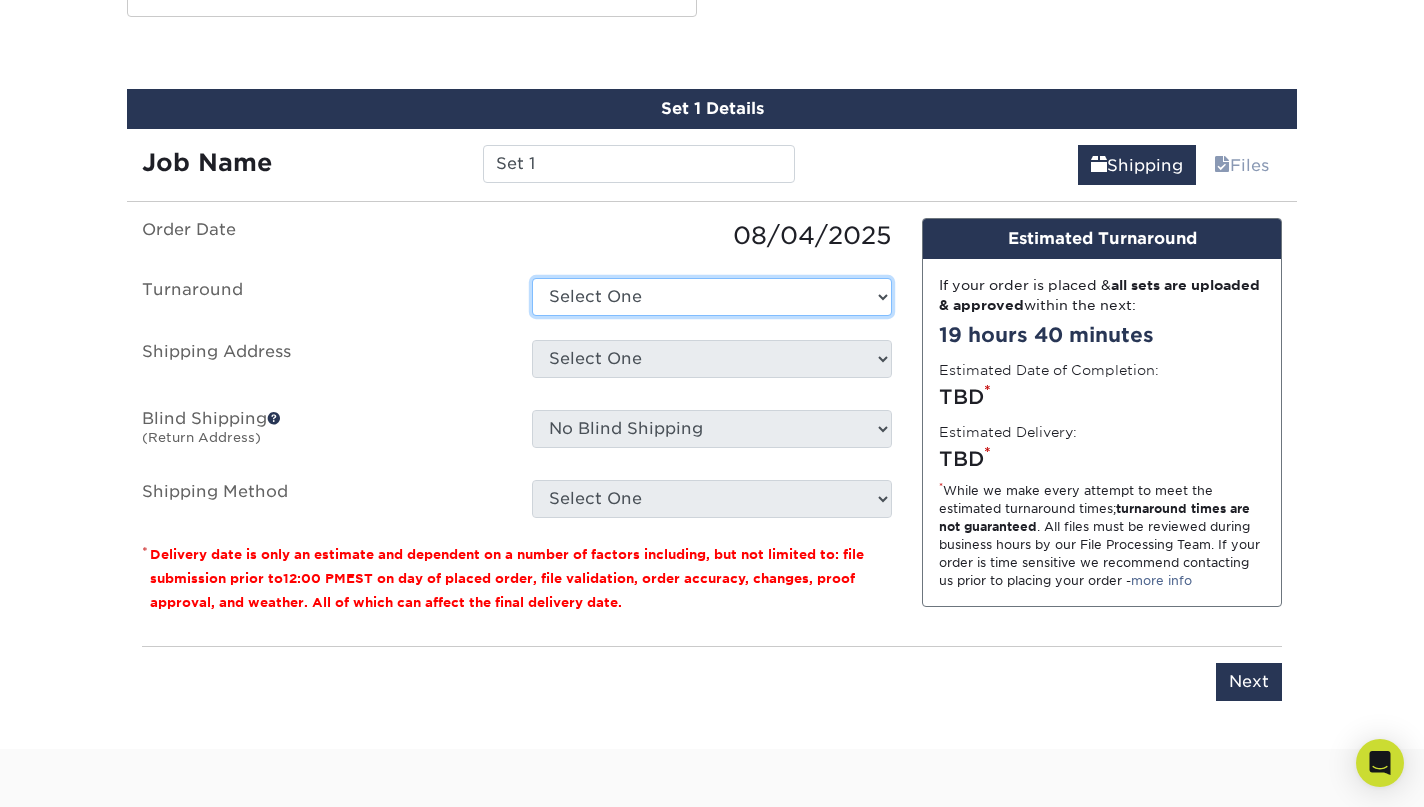 select on "537feecc-bbf3-4c5a-82cb-a8dbf54f53c4" 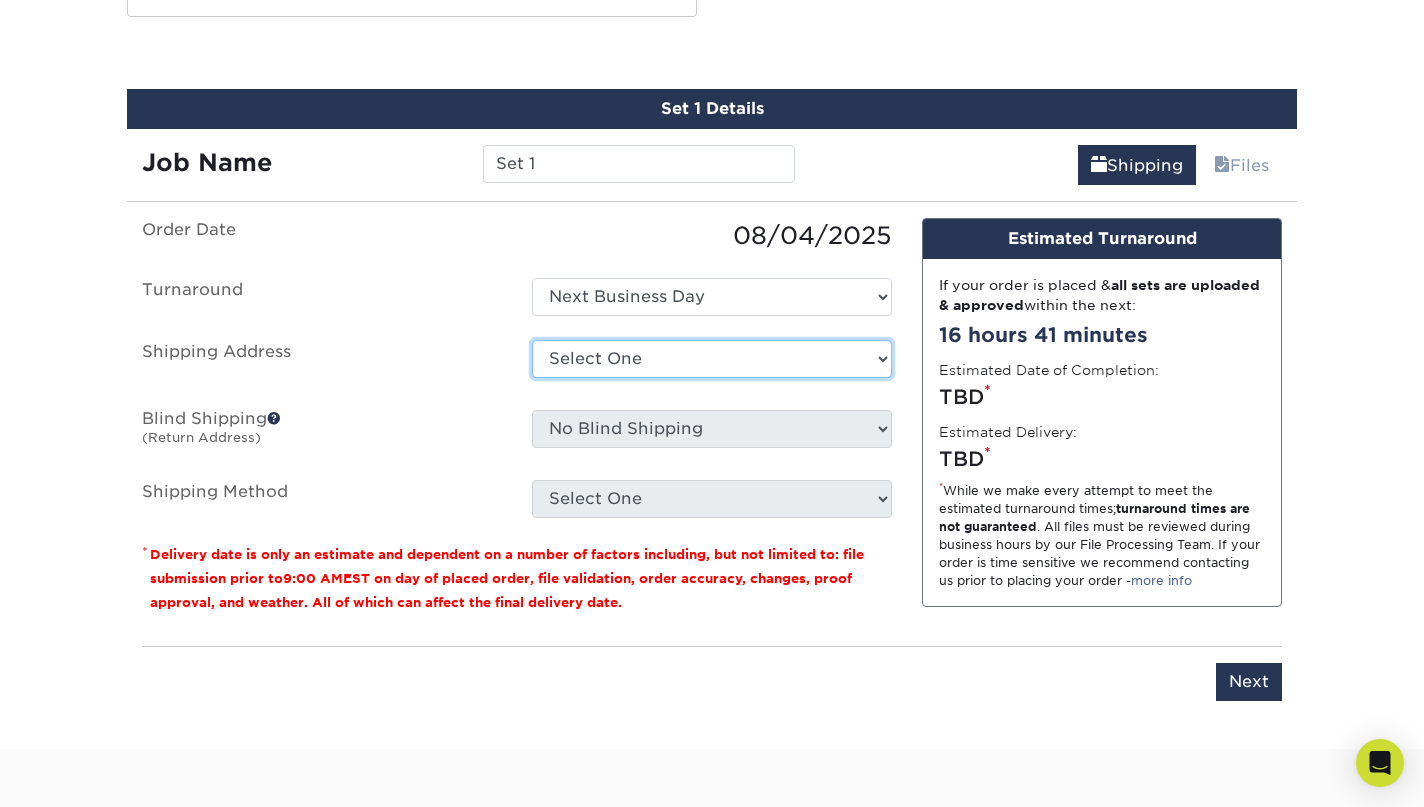 select on "newaddress" 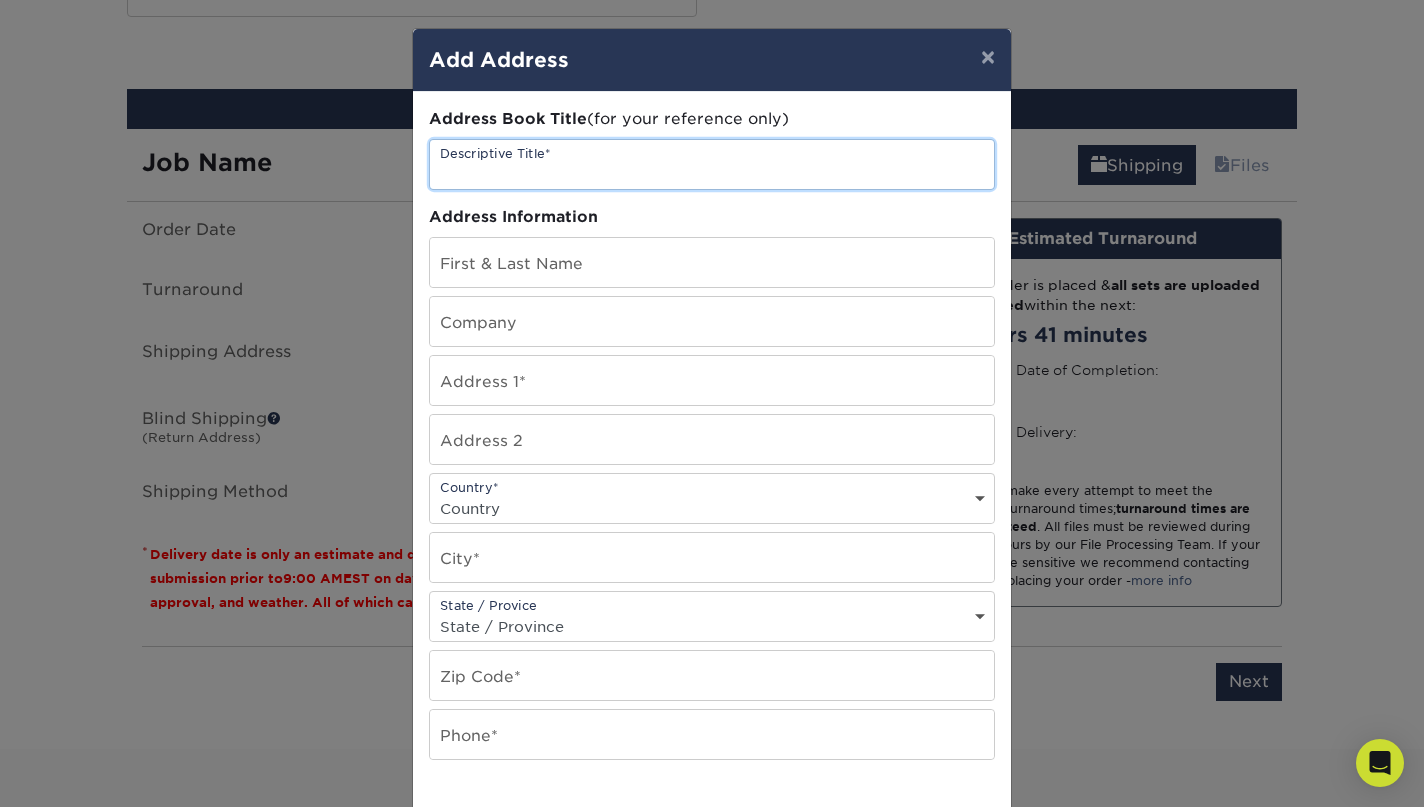 click at bounding box center [712, 164] 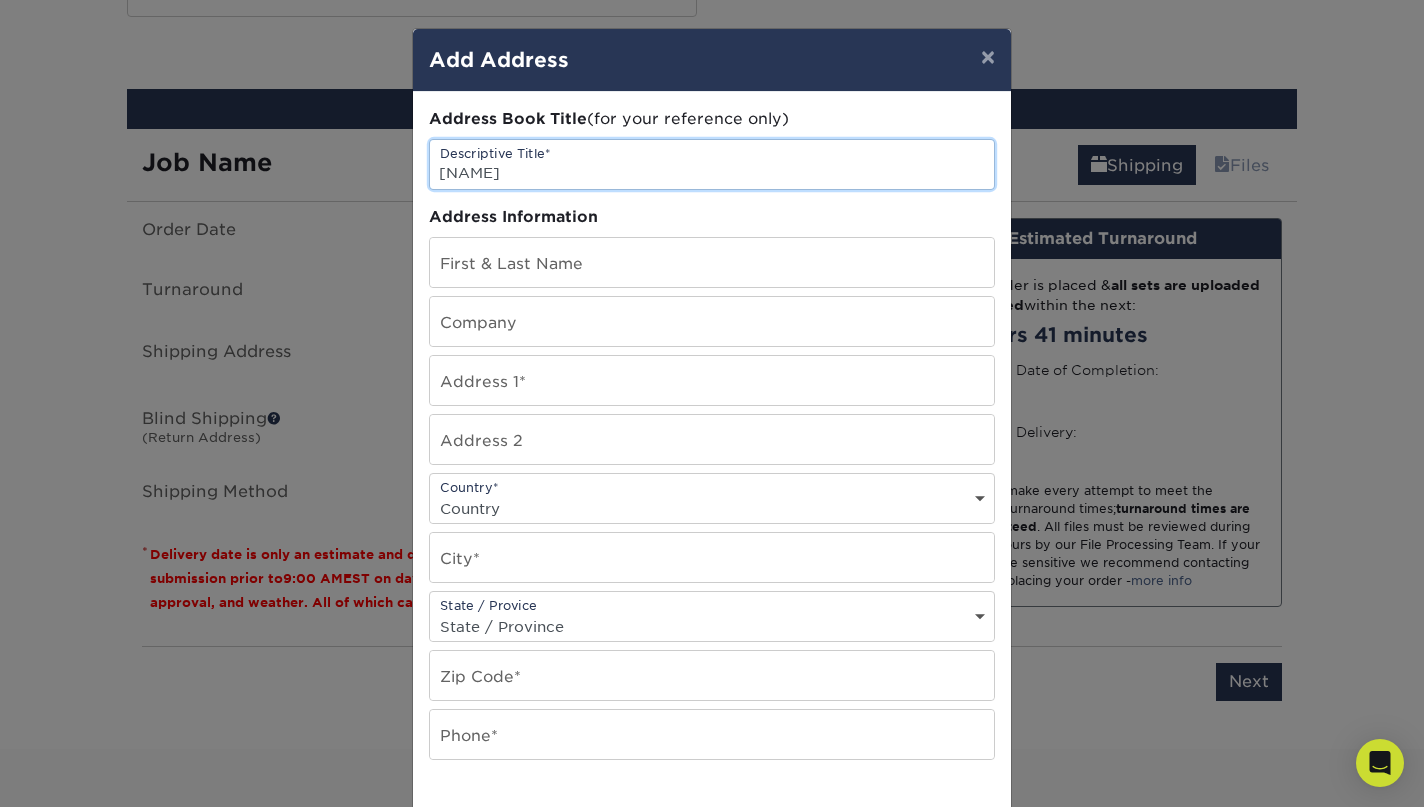 type on "A" 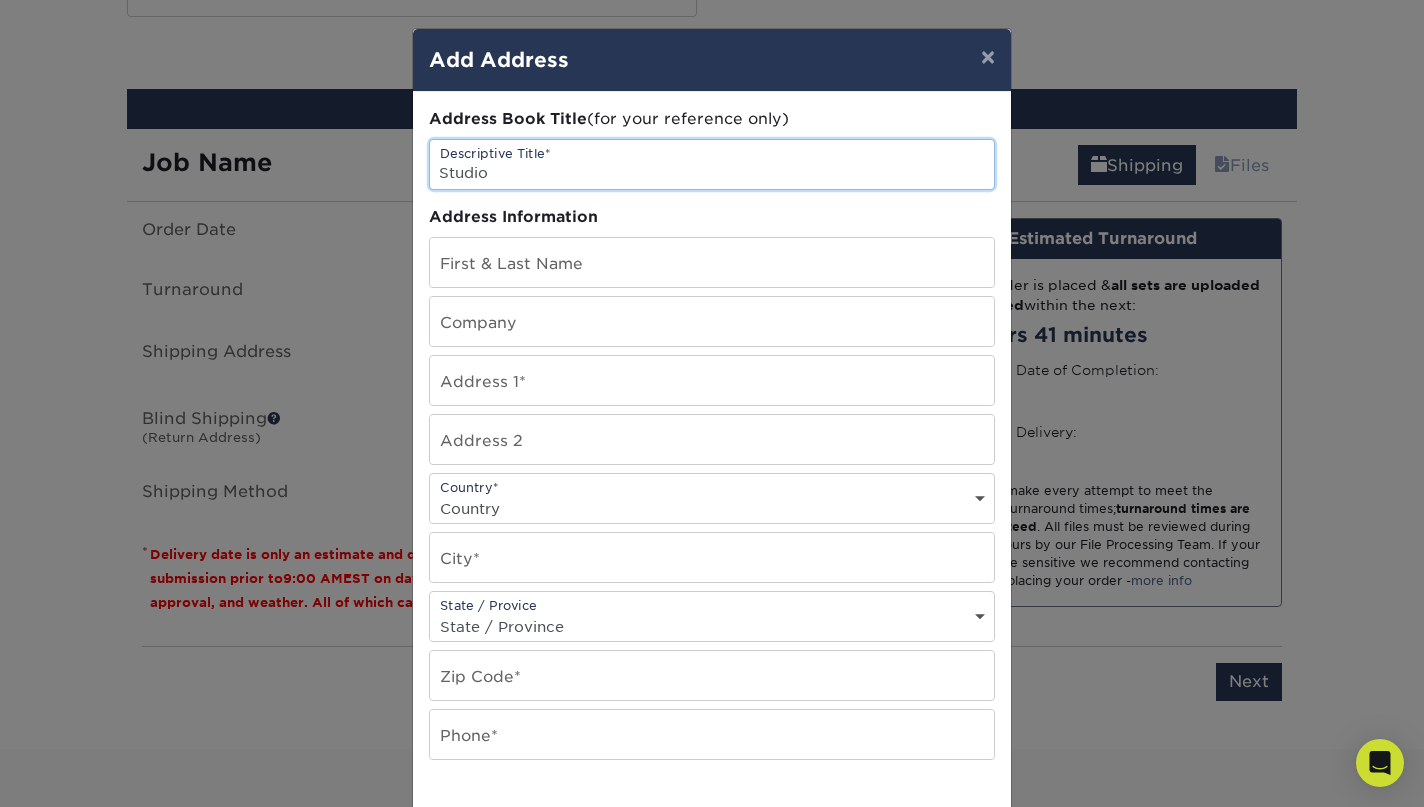 type on "Studio" 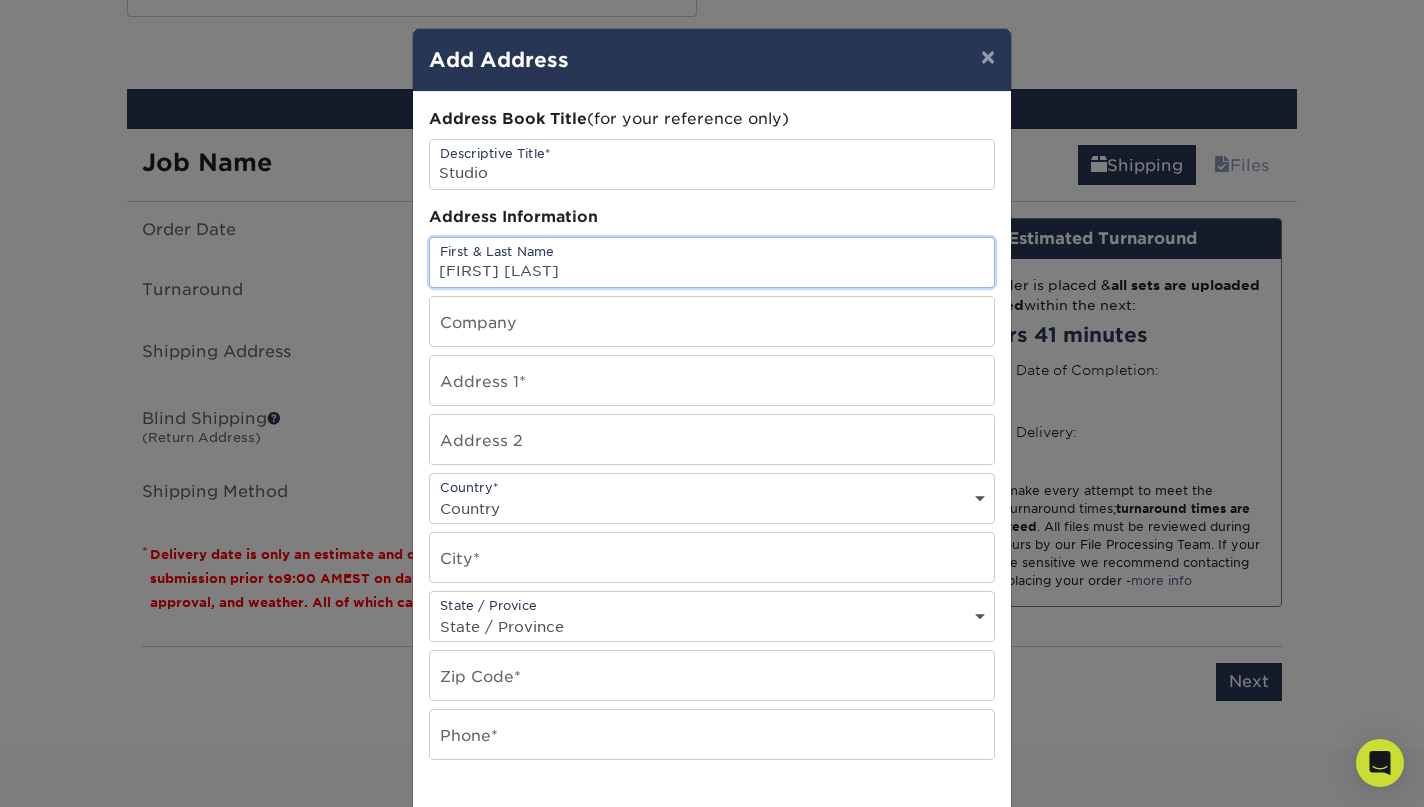 type on "[FIRST] [LAST]" 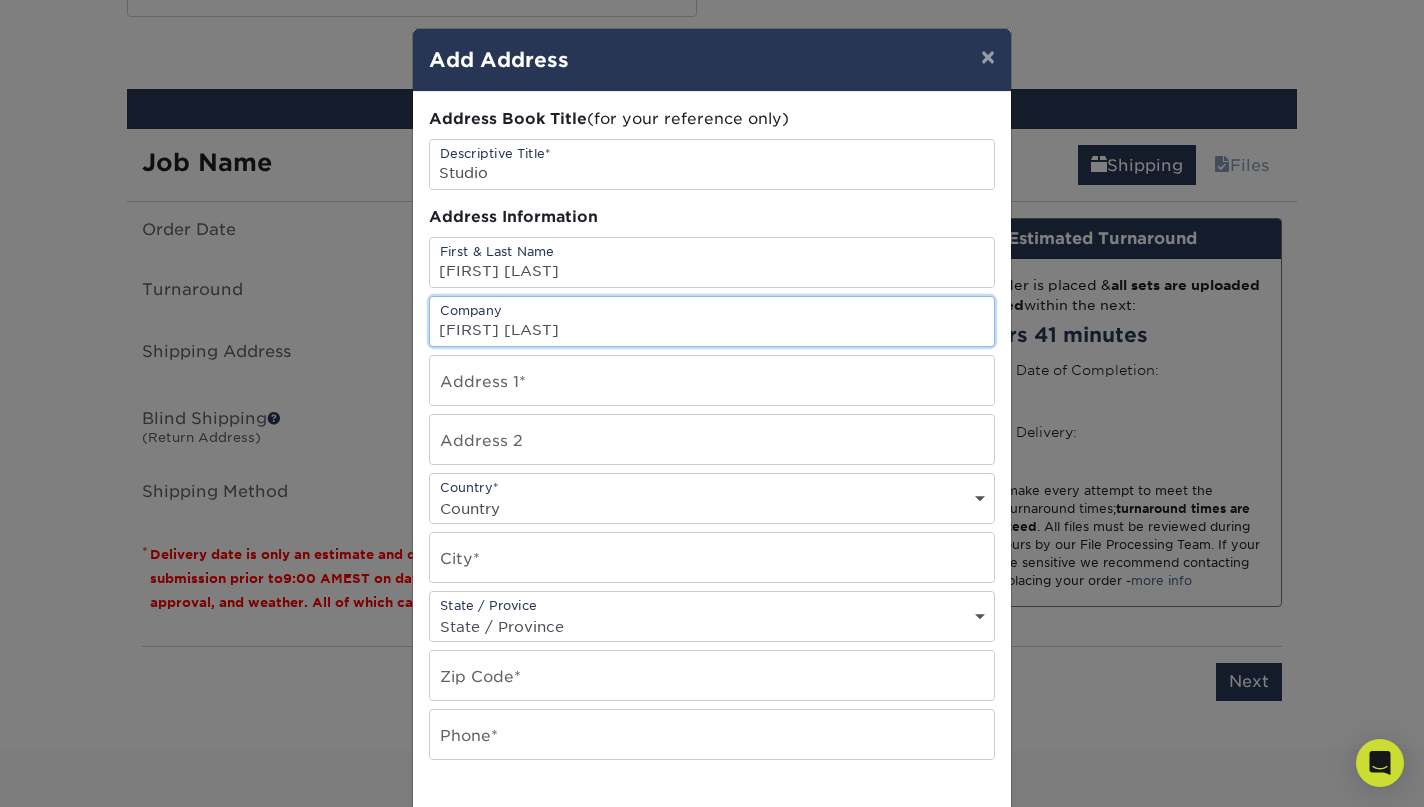 type on "[FIRST] [LAST]" 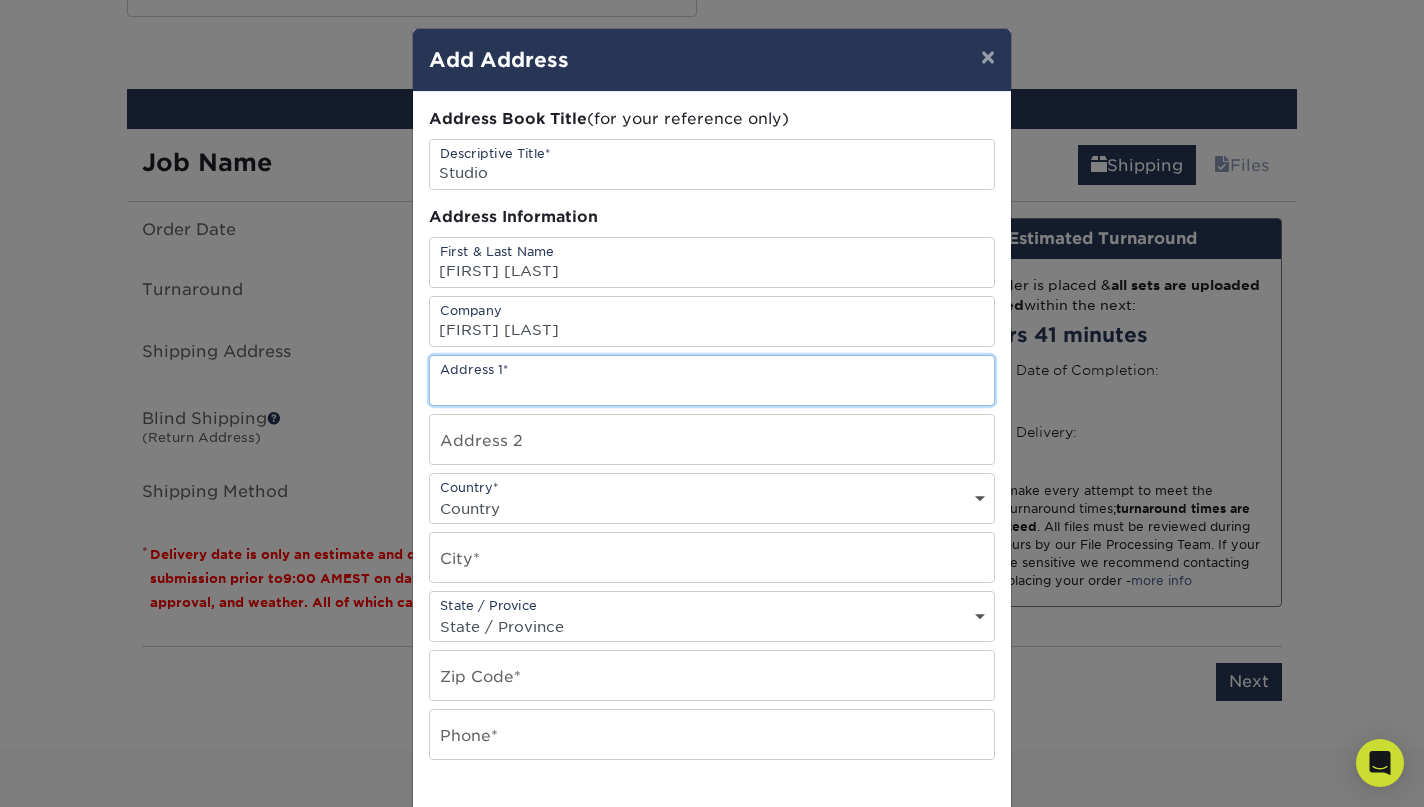 type on "[NUMBER] [STREET]" 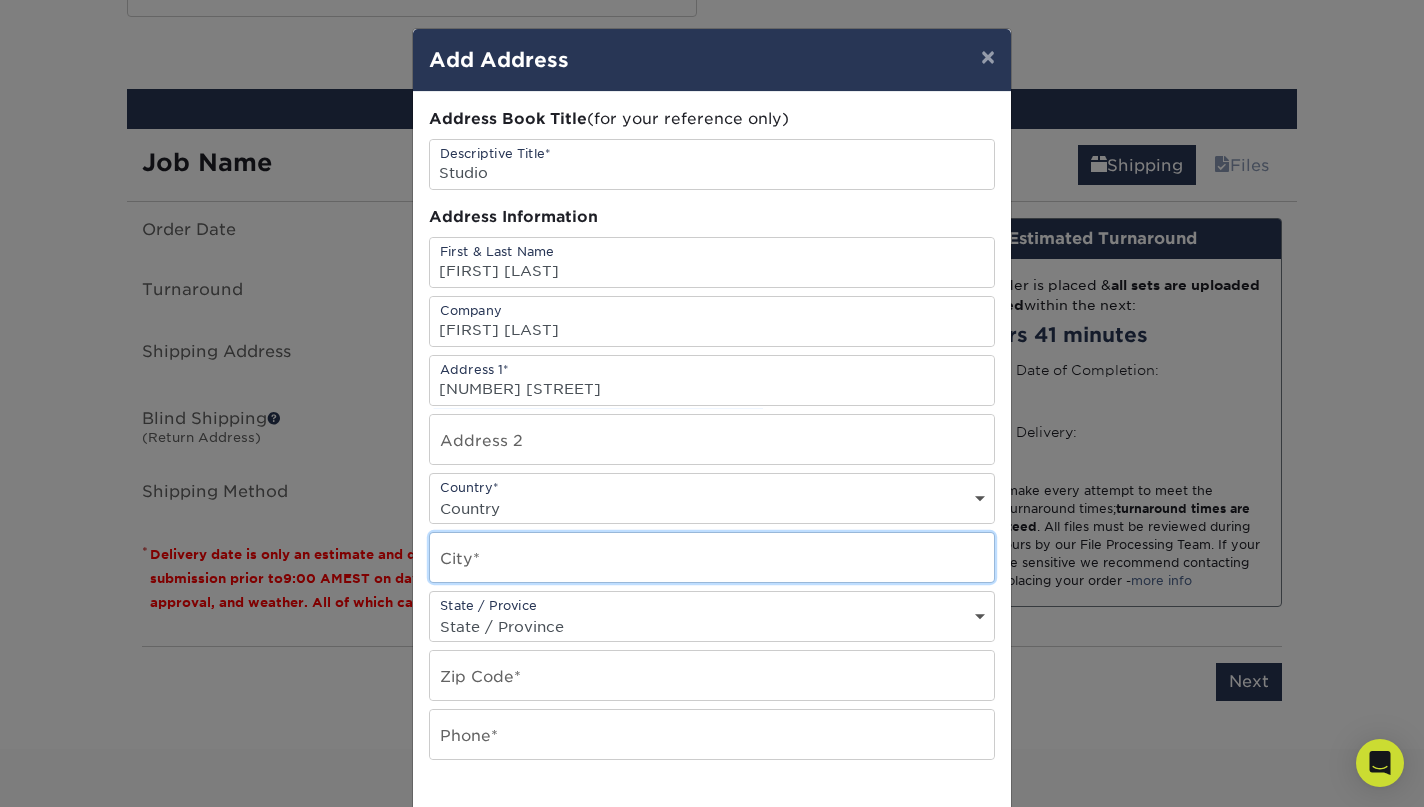 type on "Palm Springs" 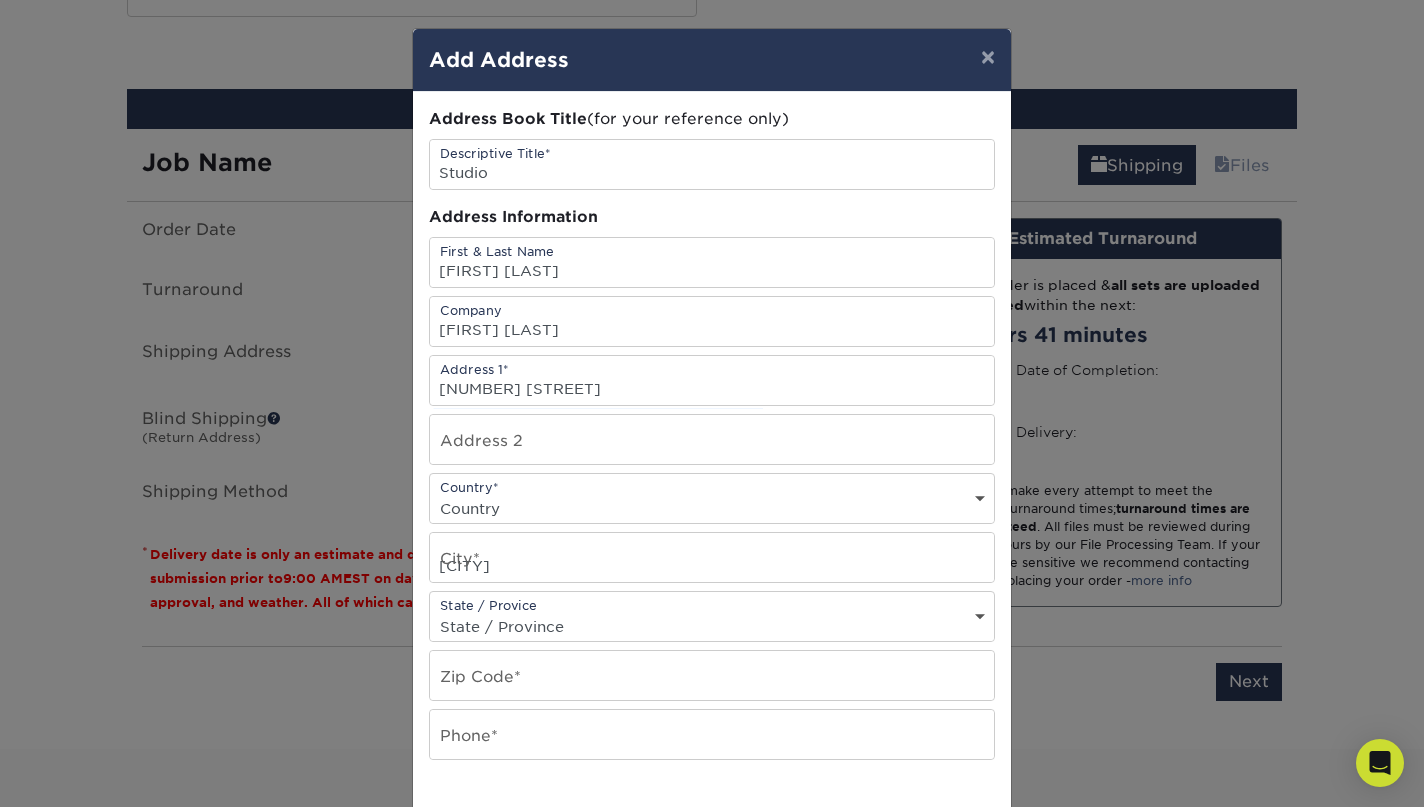 select on "CA" 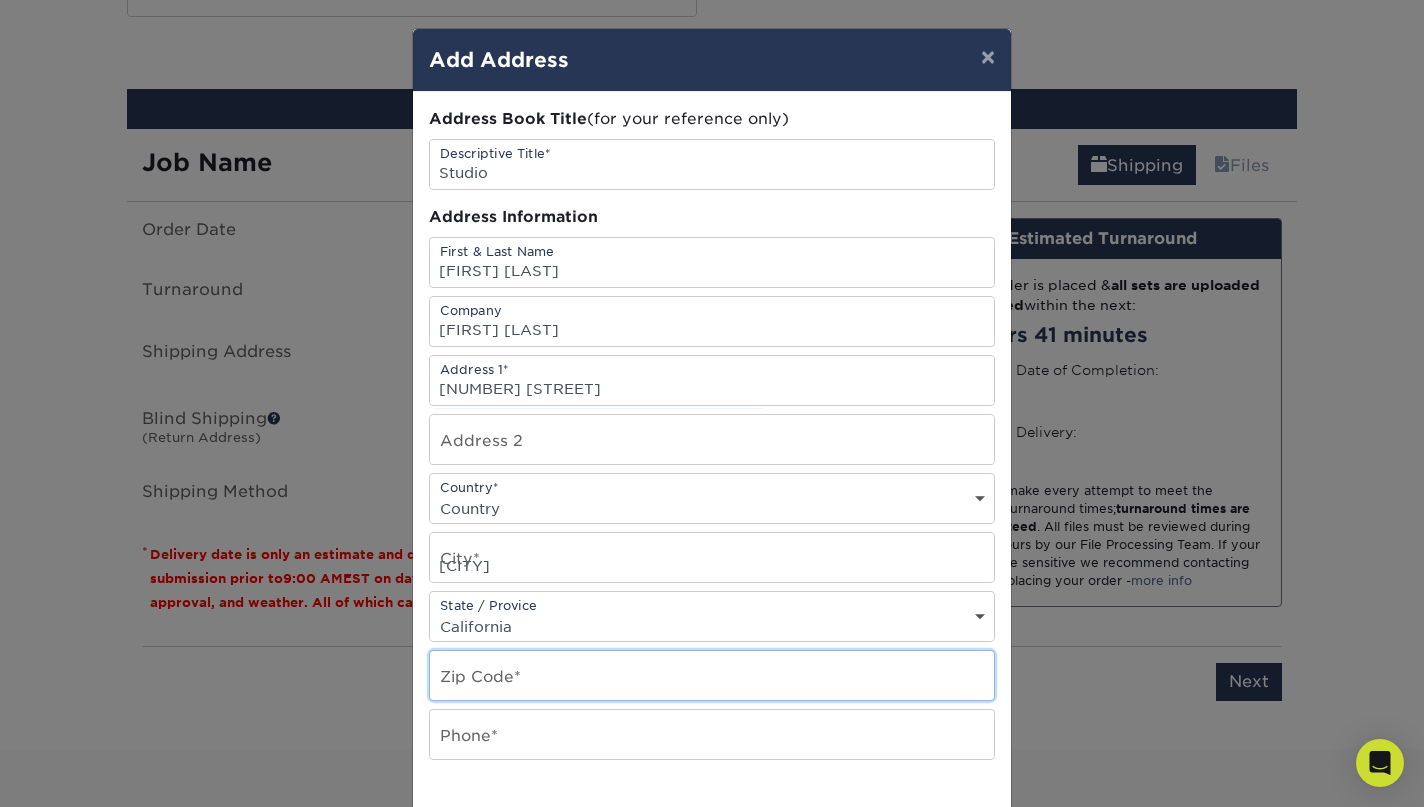 type on "92264" 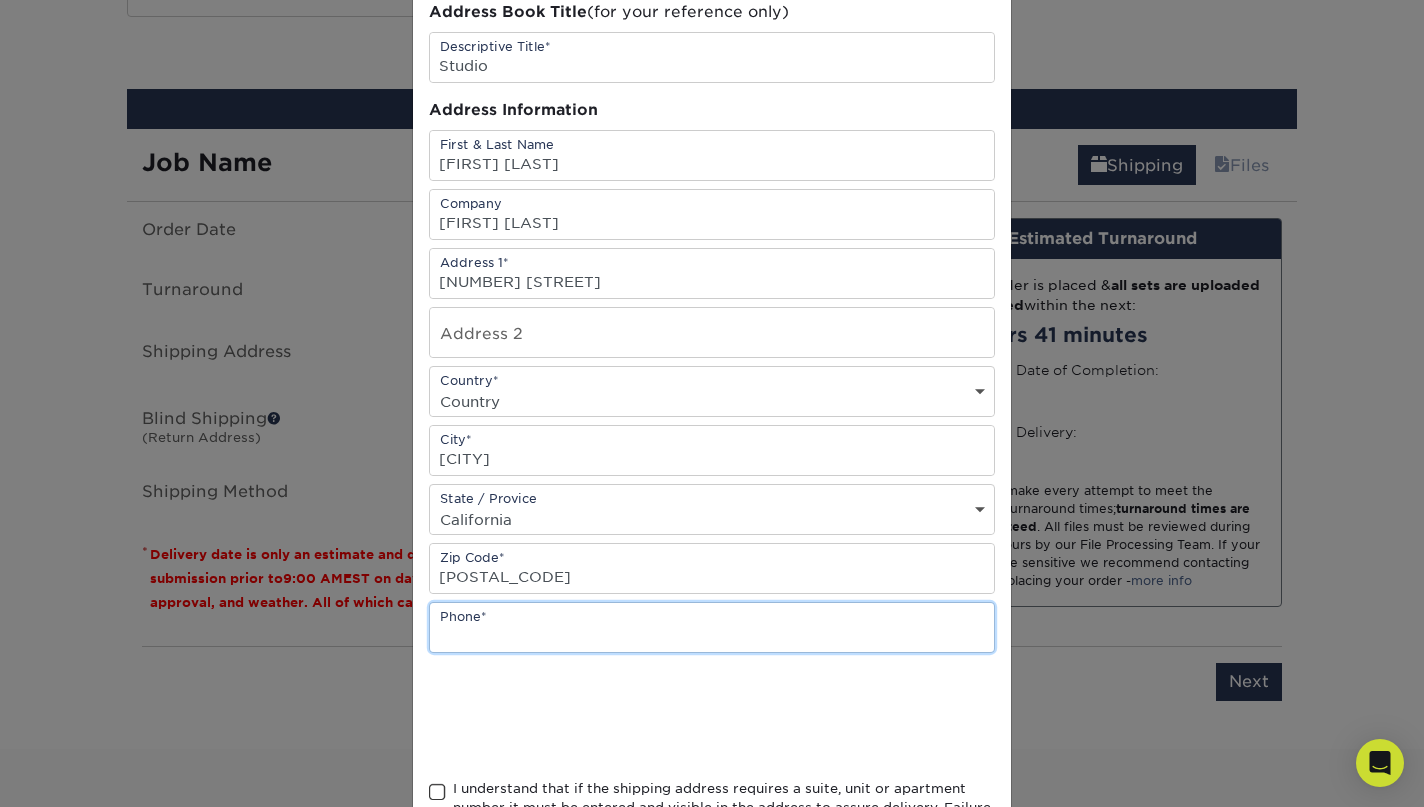 scroll, scrollTop: 108, scrollLeft: 0, axis: vertical 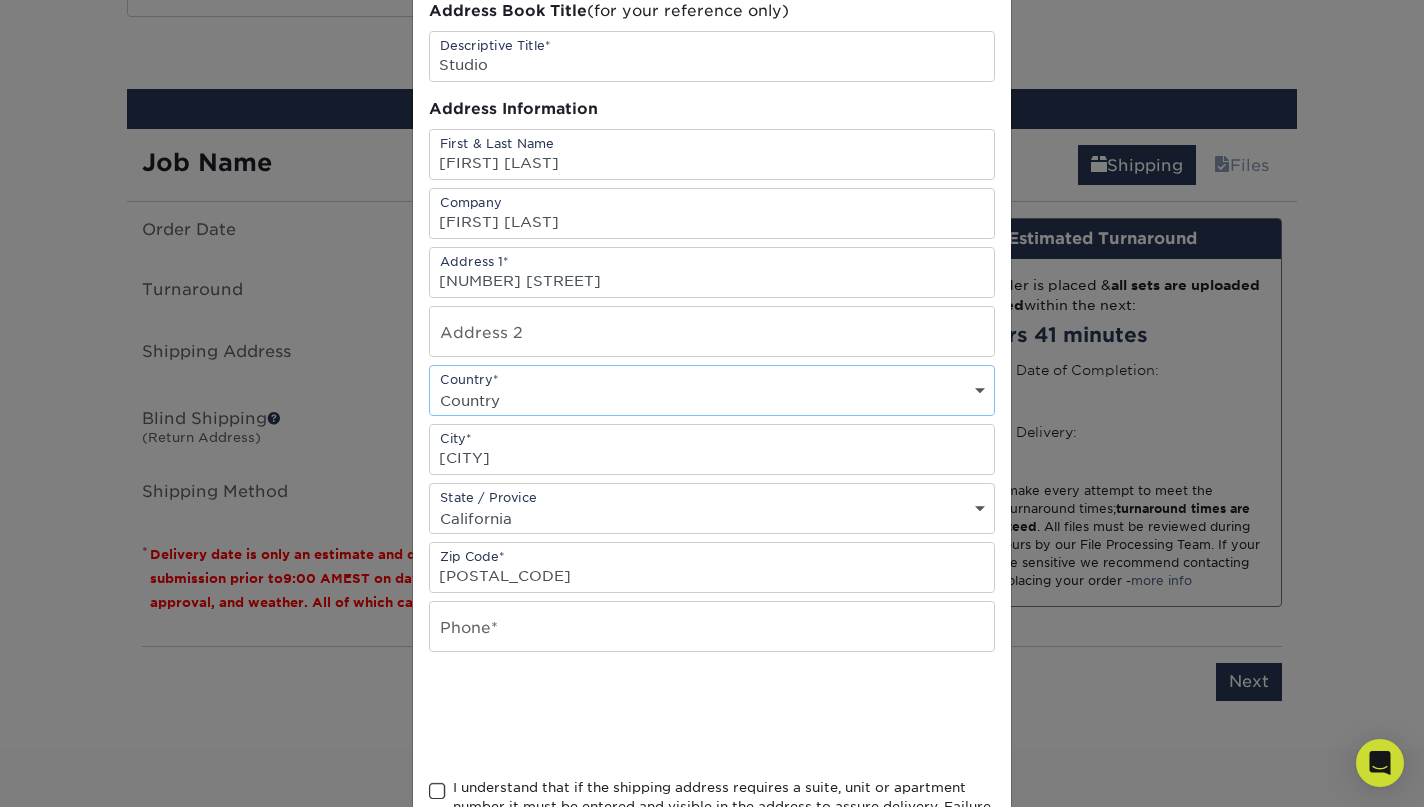 select on "US" 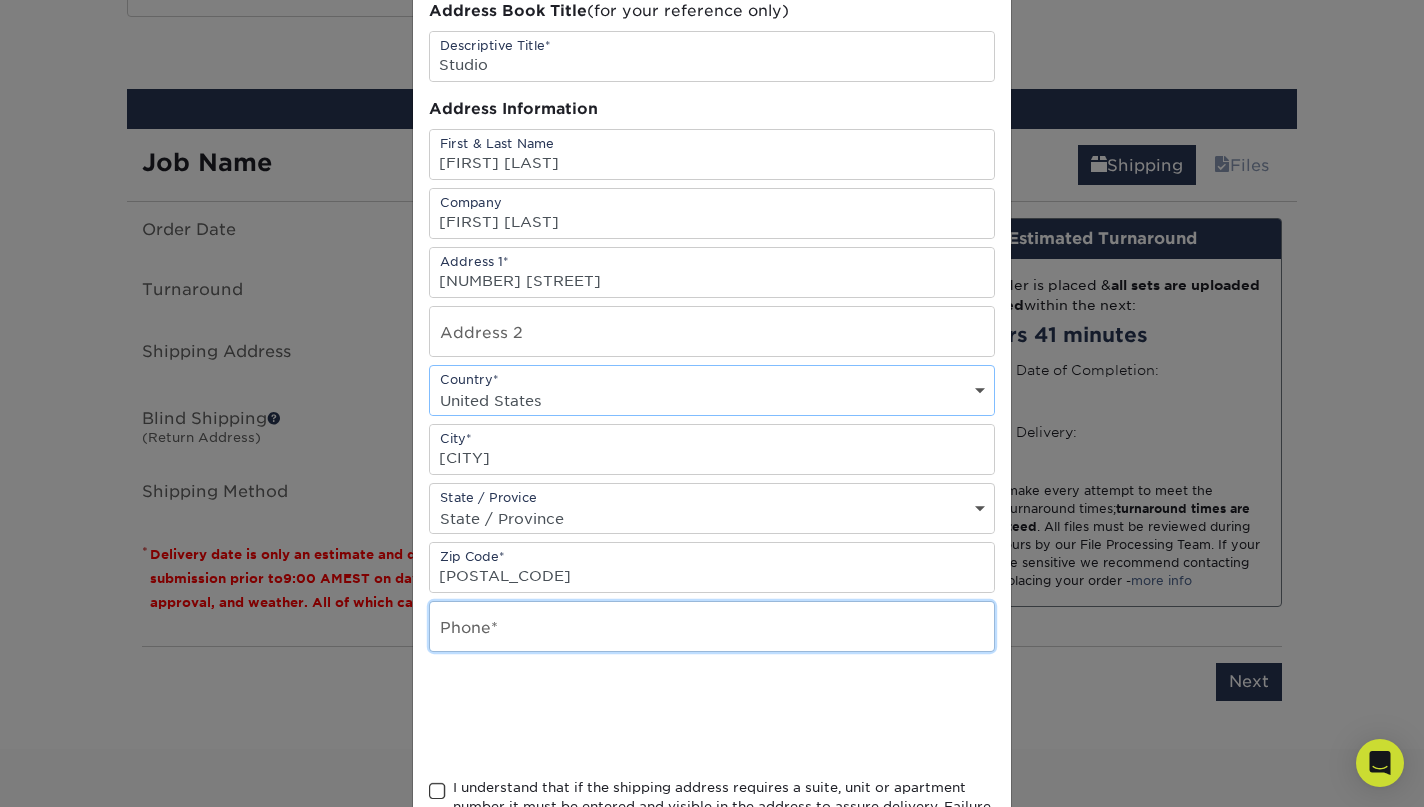 click at bounding box center (712, 626) 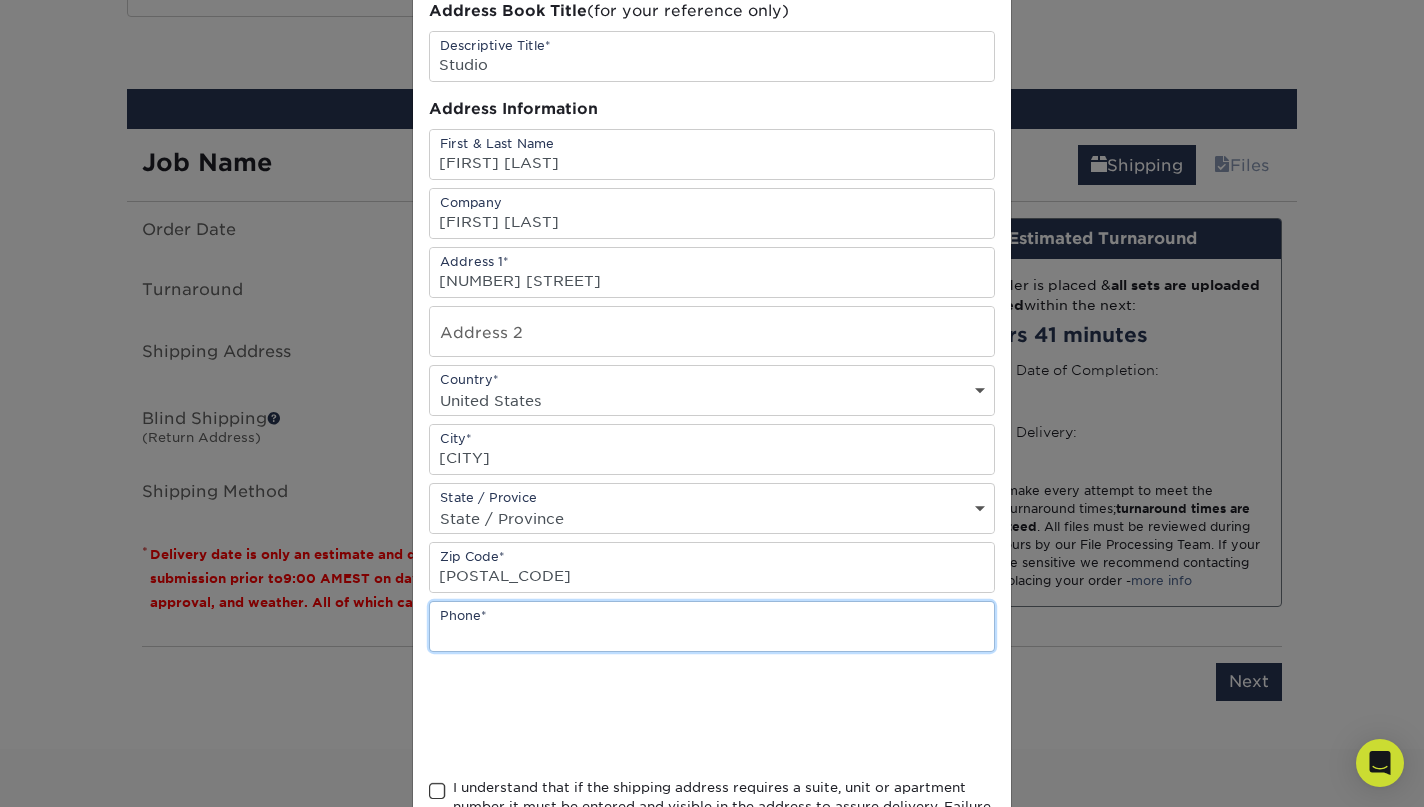 type on "4154180222" 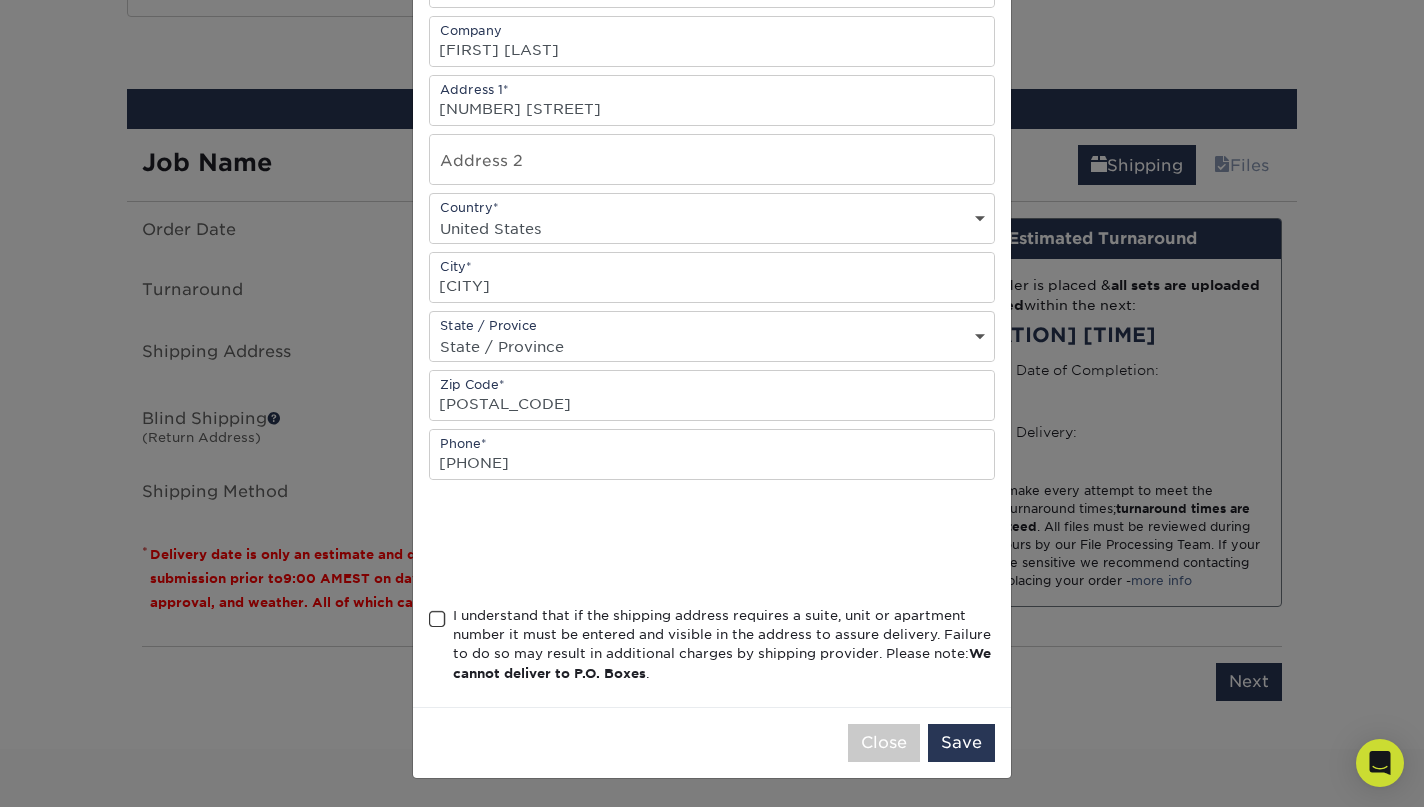 scroll, scrollTop: 285, scrollLeft: 0, axis: vertical 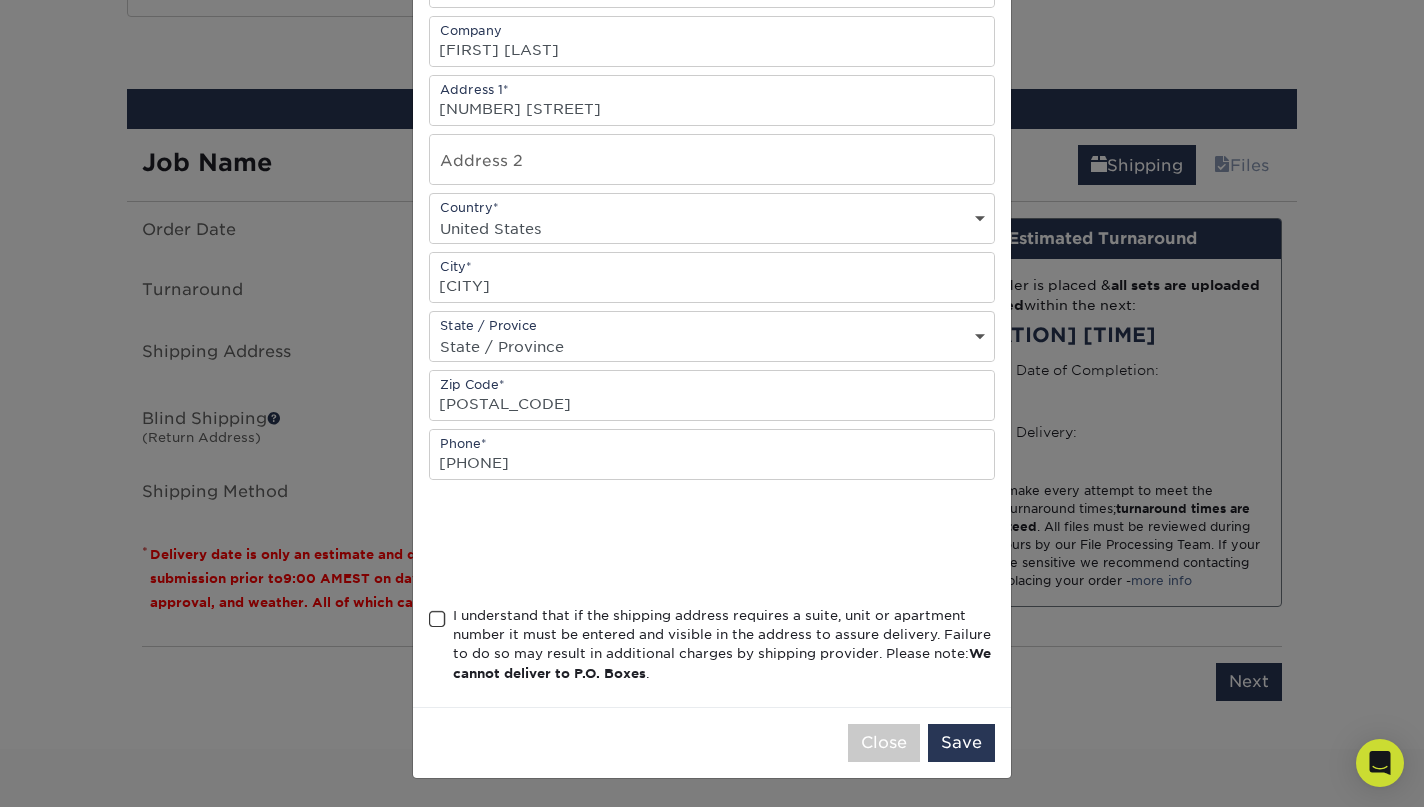 click at bounding box center [437, 619] 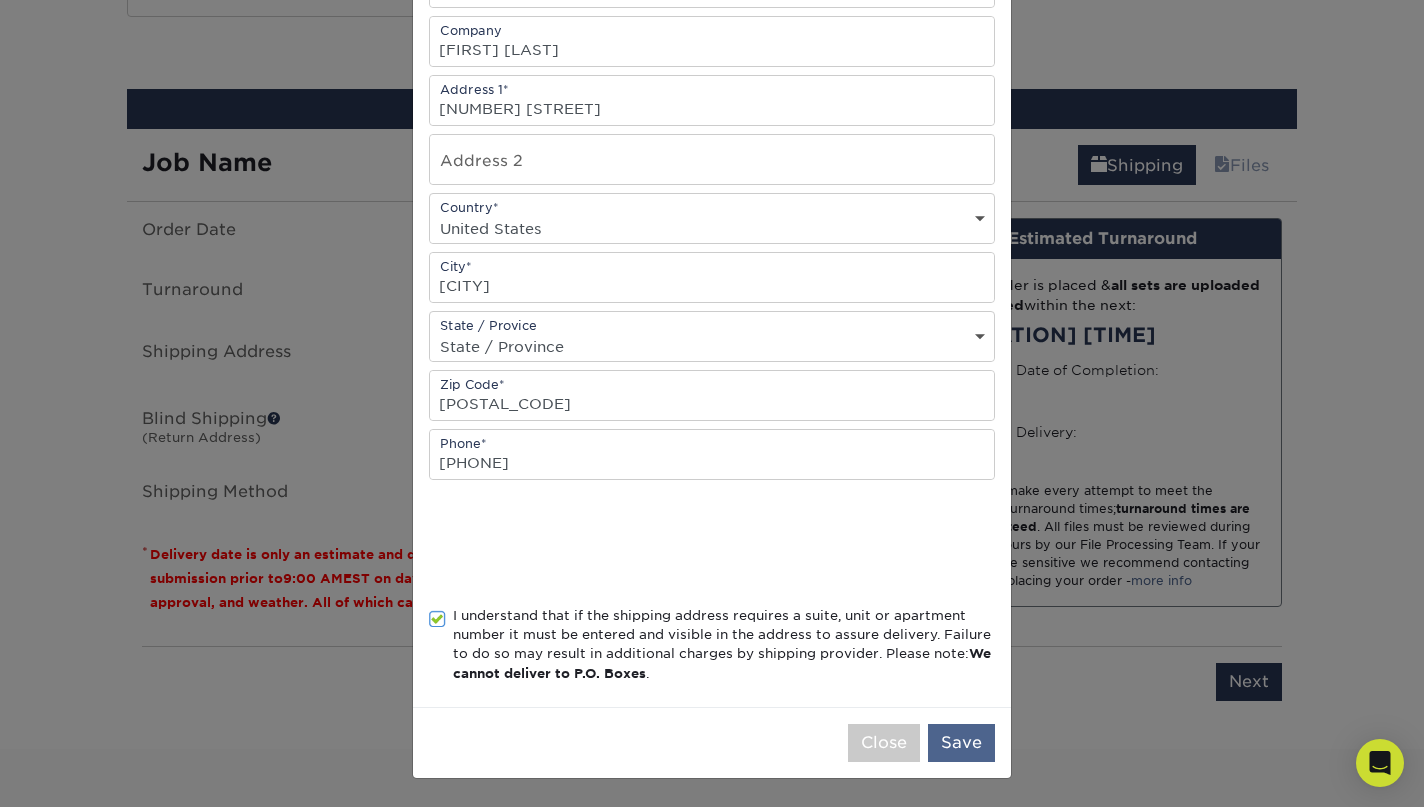click on "Save" at bounding box center (961, 743) 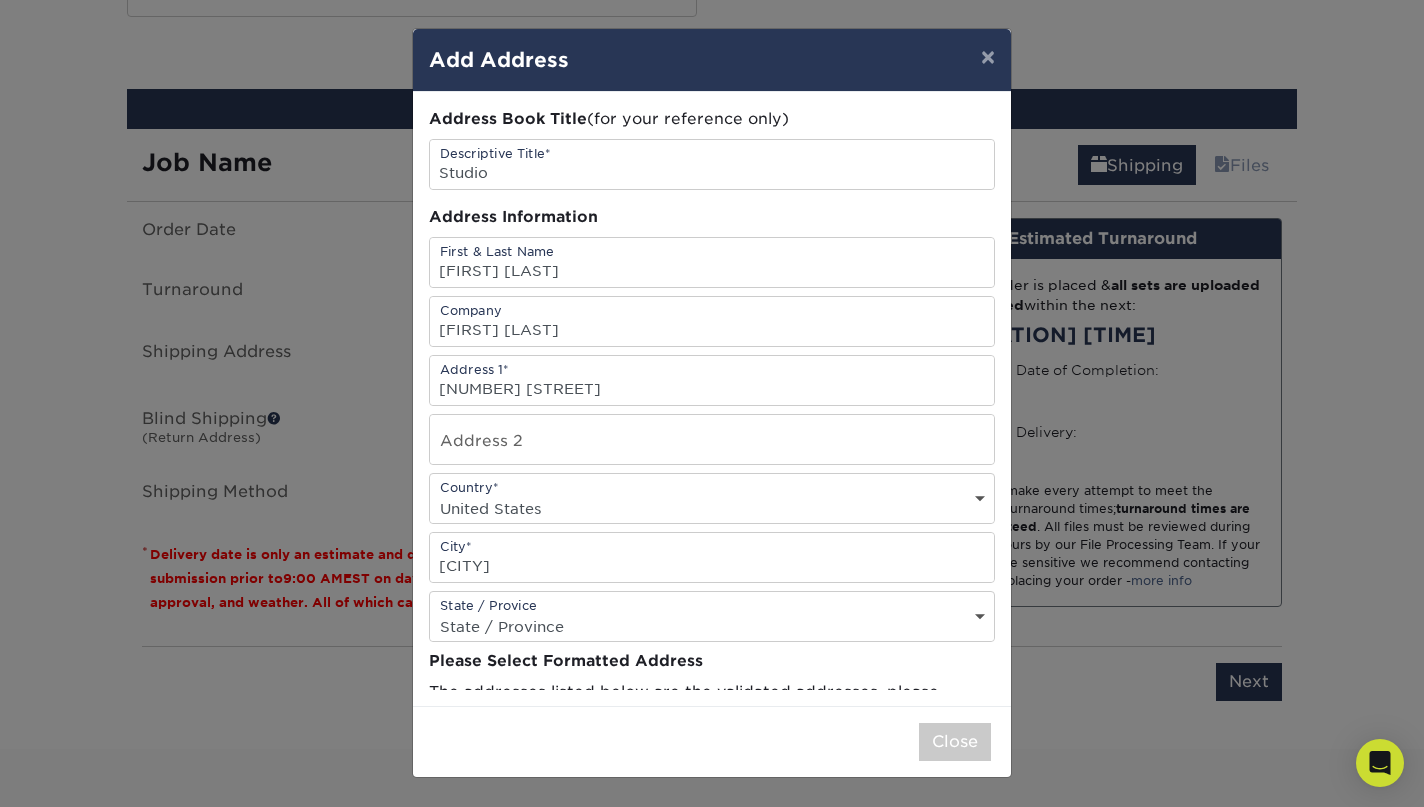 scroll, scrollTop: 0, scrollLeft: 0, axis: both 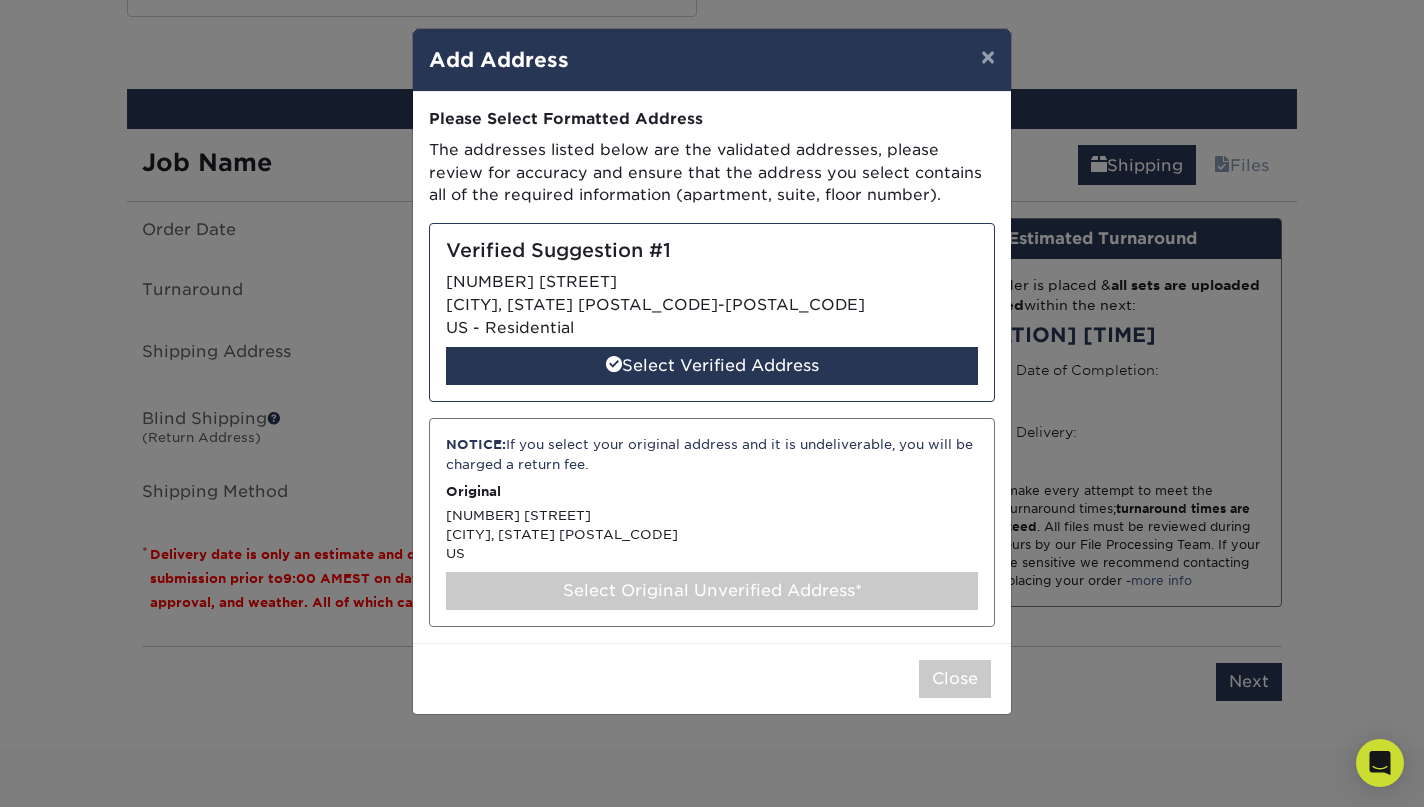 click on "Select Original Unverified Address*" at bounding box center [712, 591] 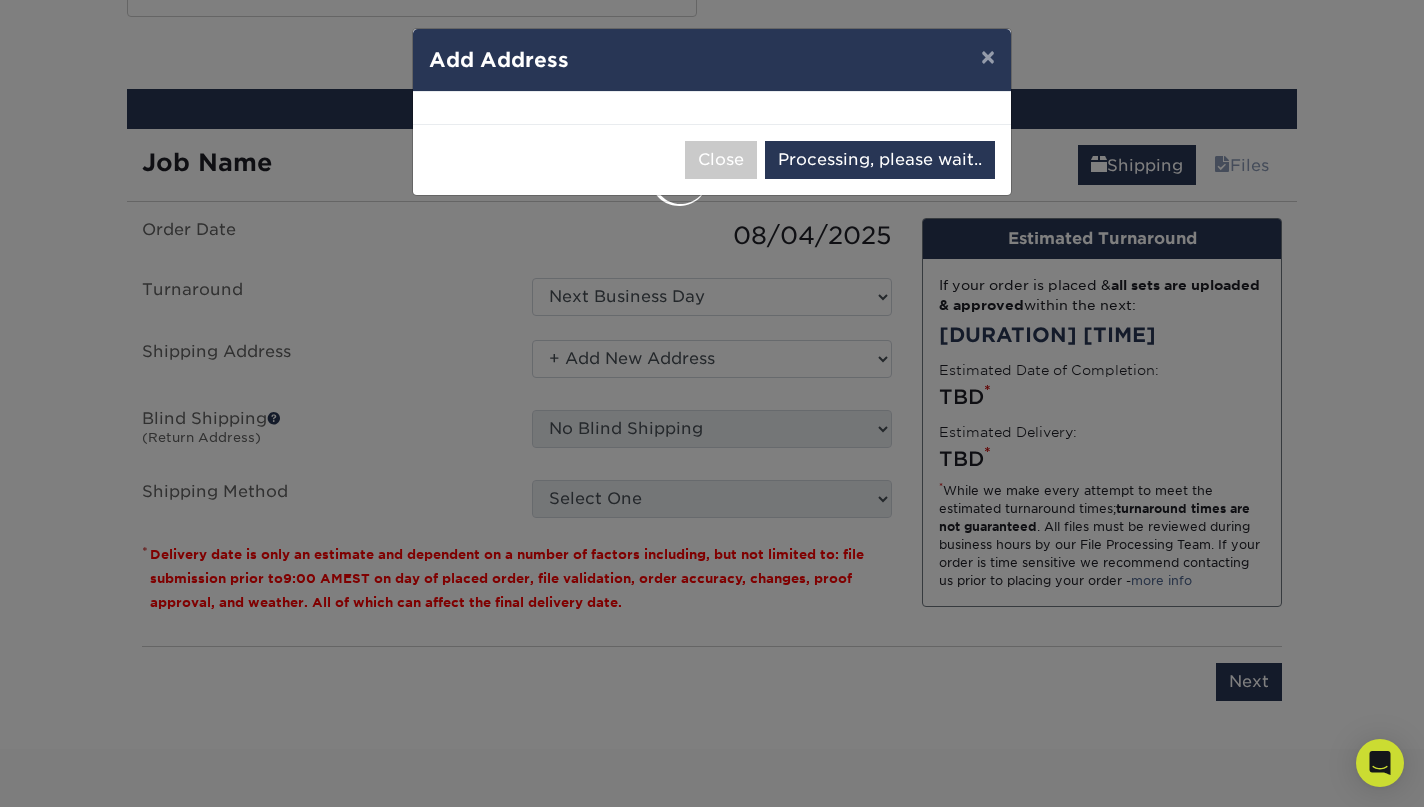 select on "284703" 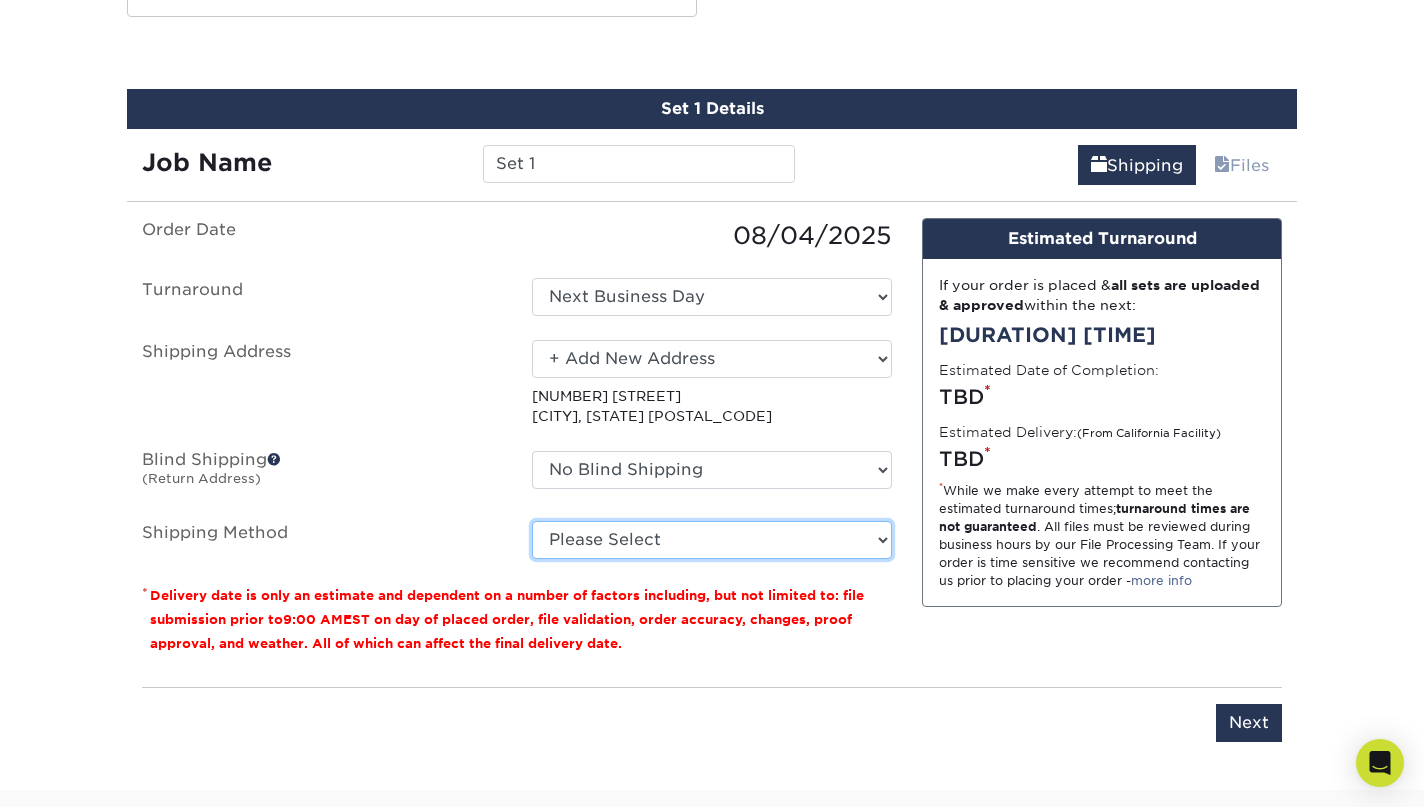 select on "13" 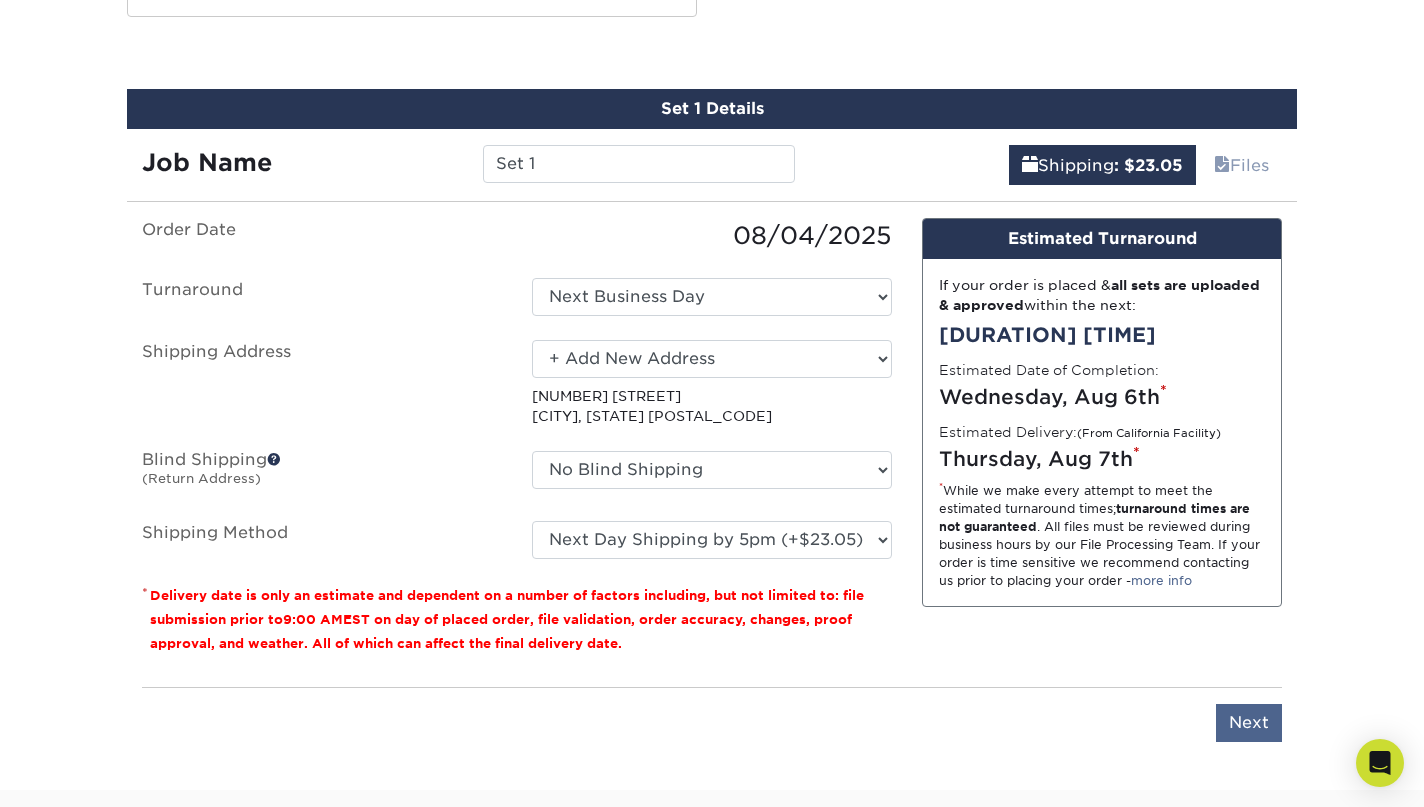 click on "Next" at bounding box center (1249, 723) 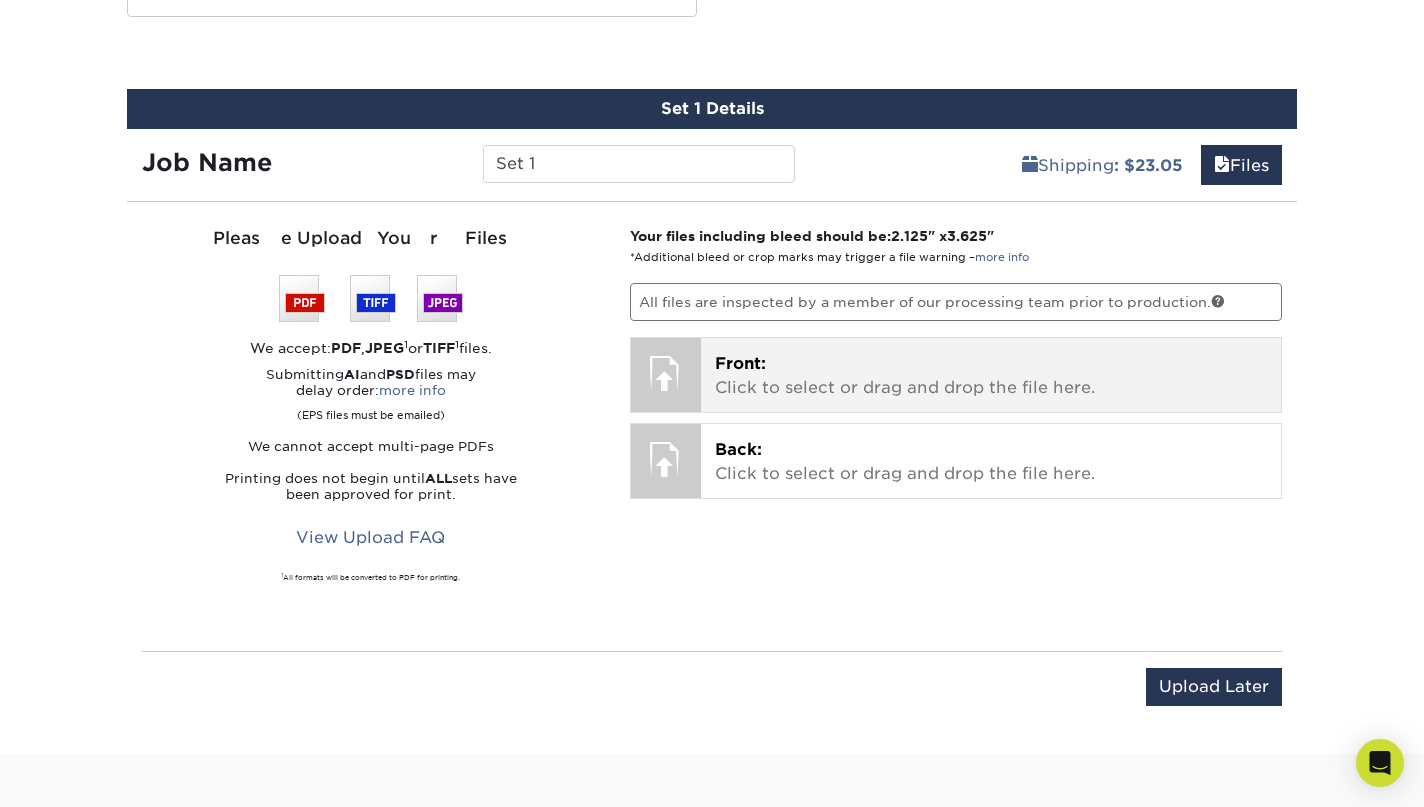 click on "Front:" at bounding box center [740, 363] 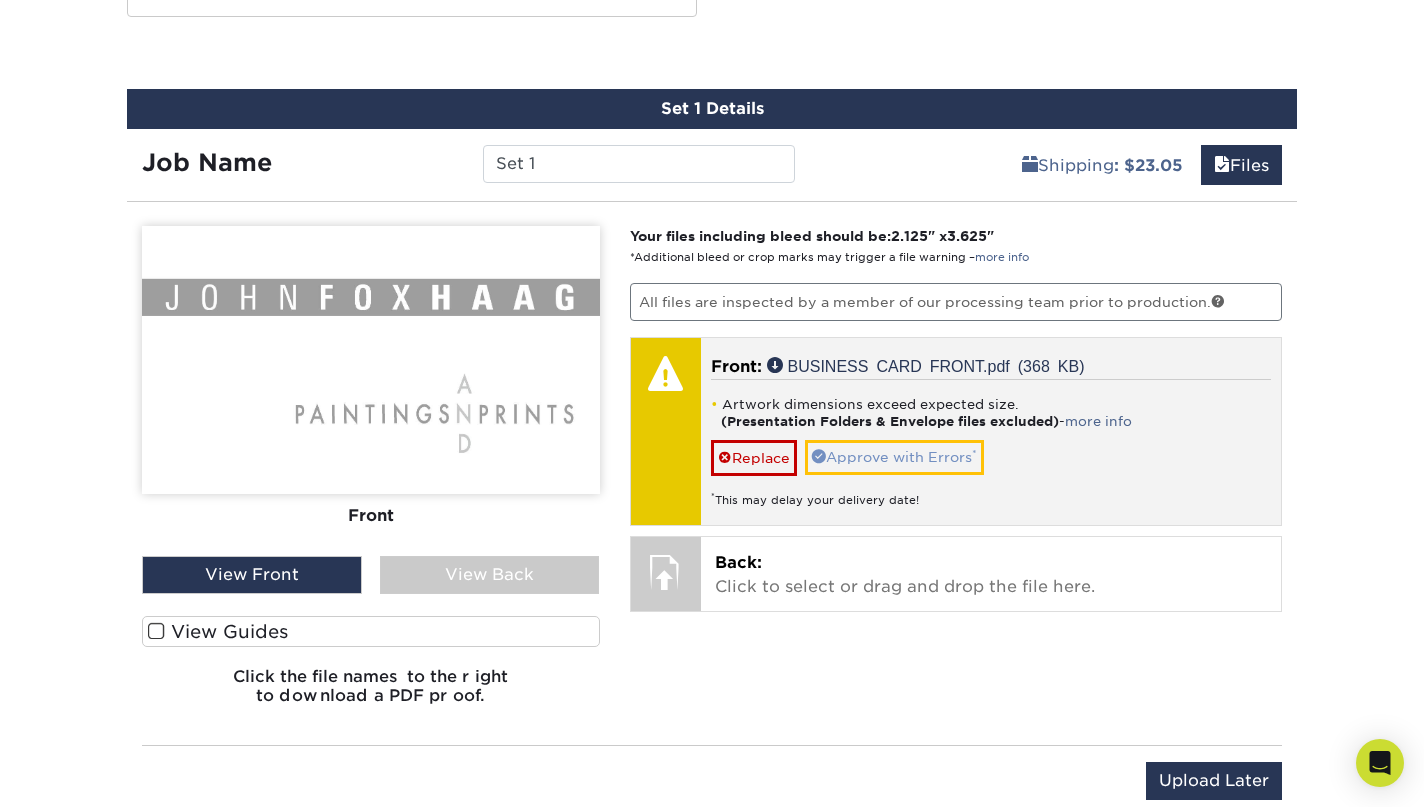 click on "Approve with Errors *" at bounding box center [894, 457] 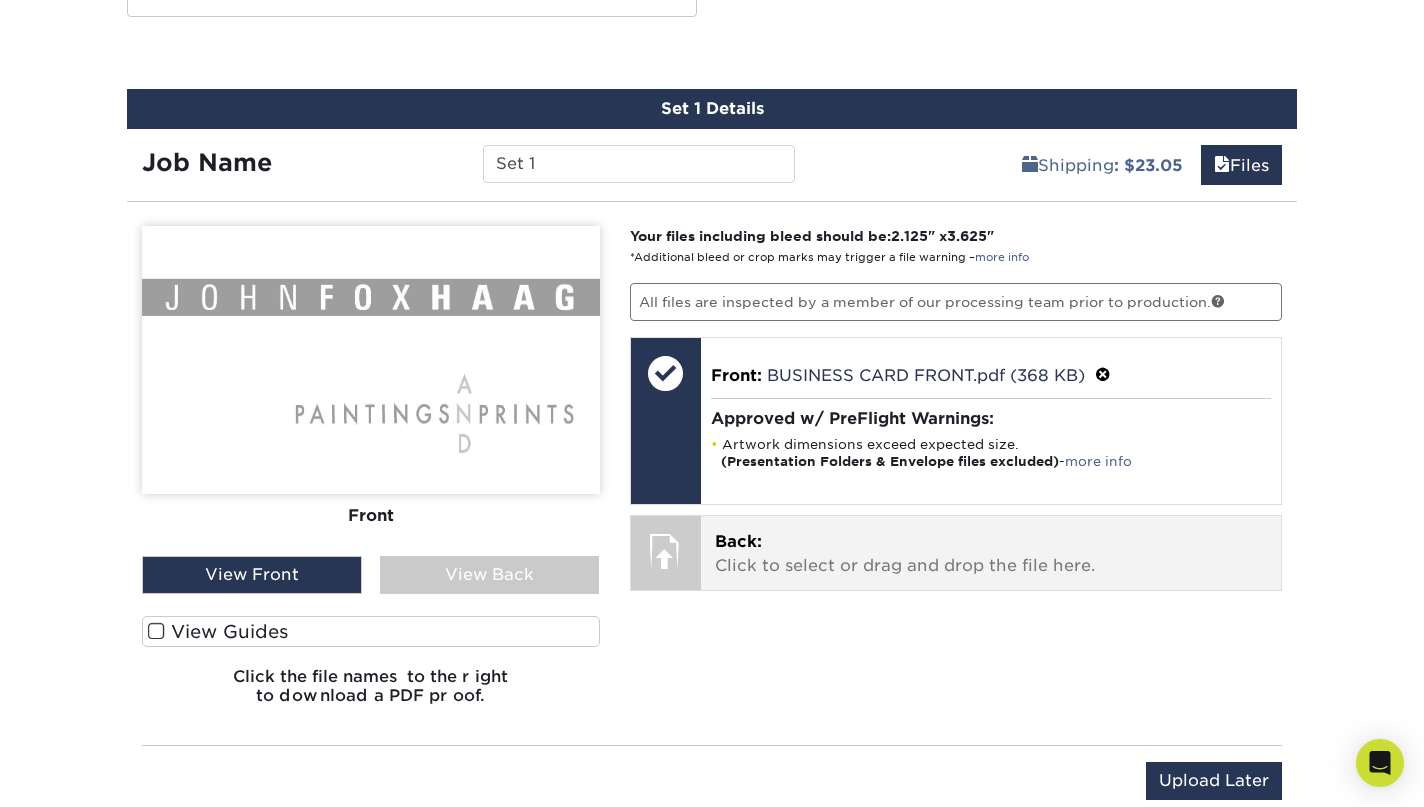 click at bounding box center [666, 551] 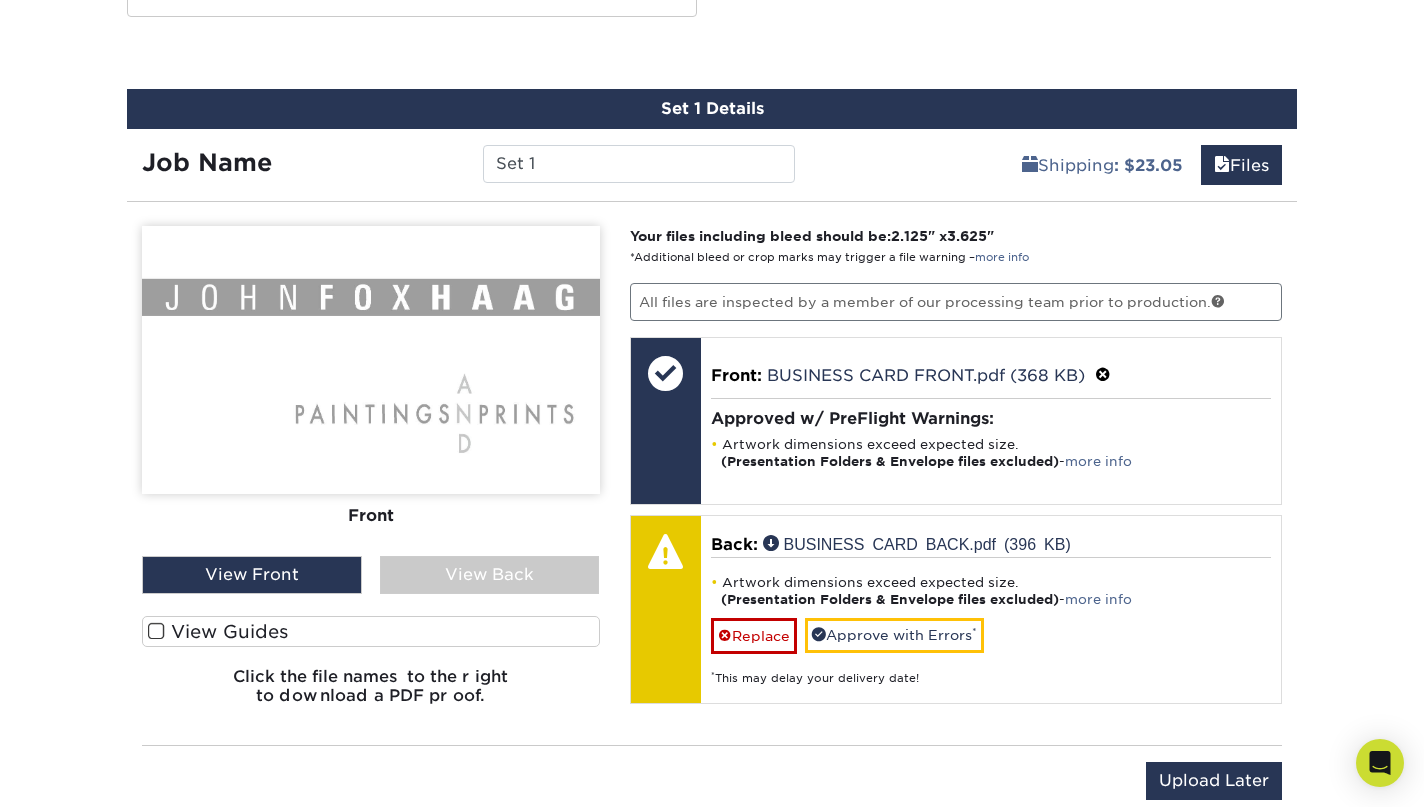 click on "View Back" at bounding box center [490, 575] 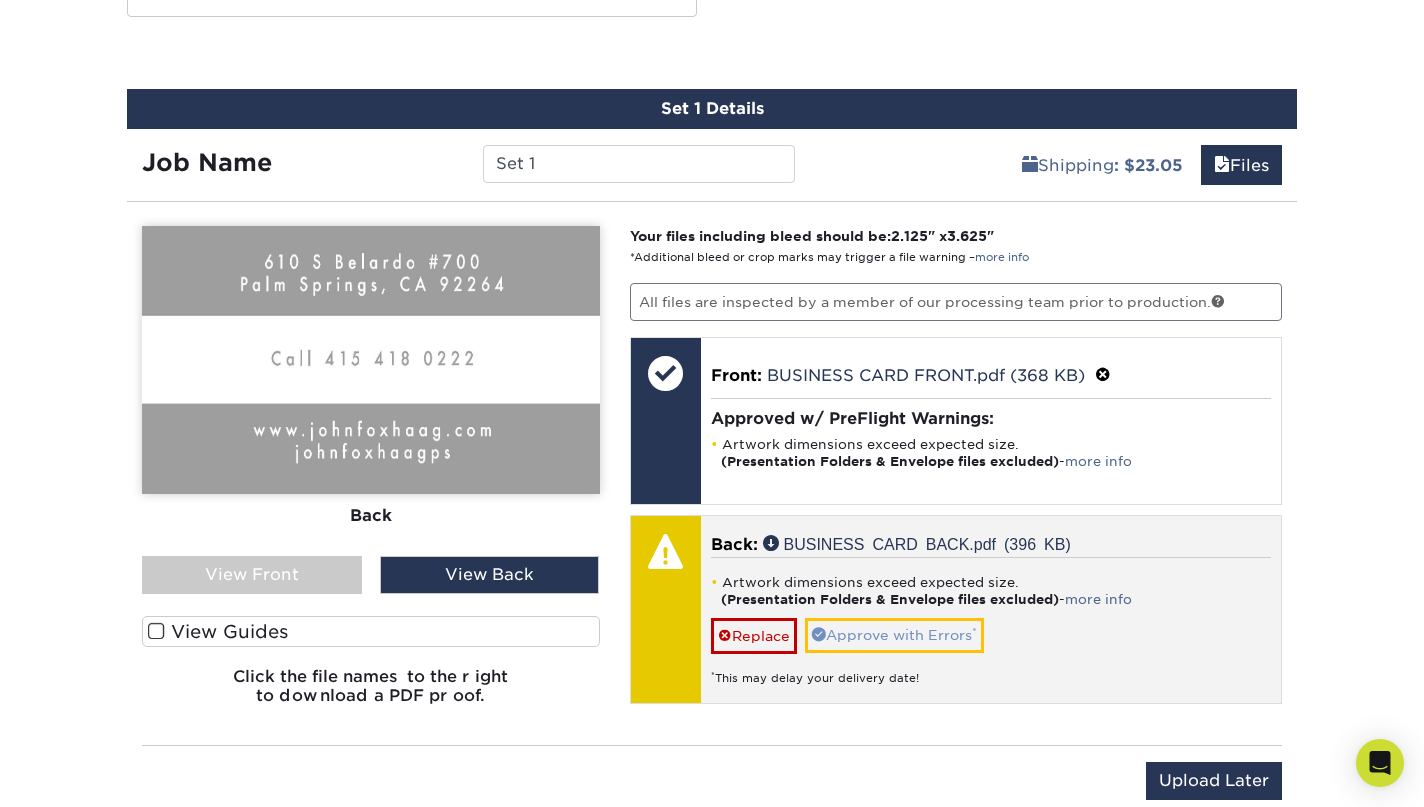 click on "Approve with Errors *" at bounding box center (894, 635) 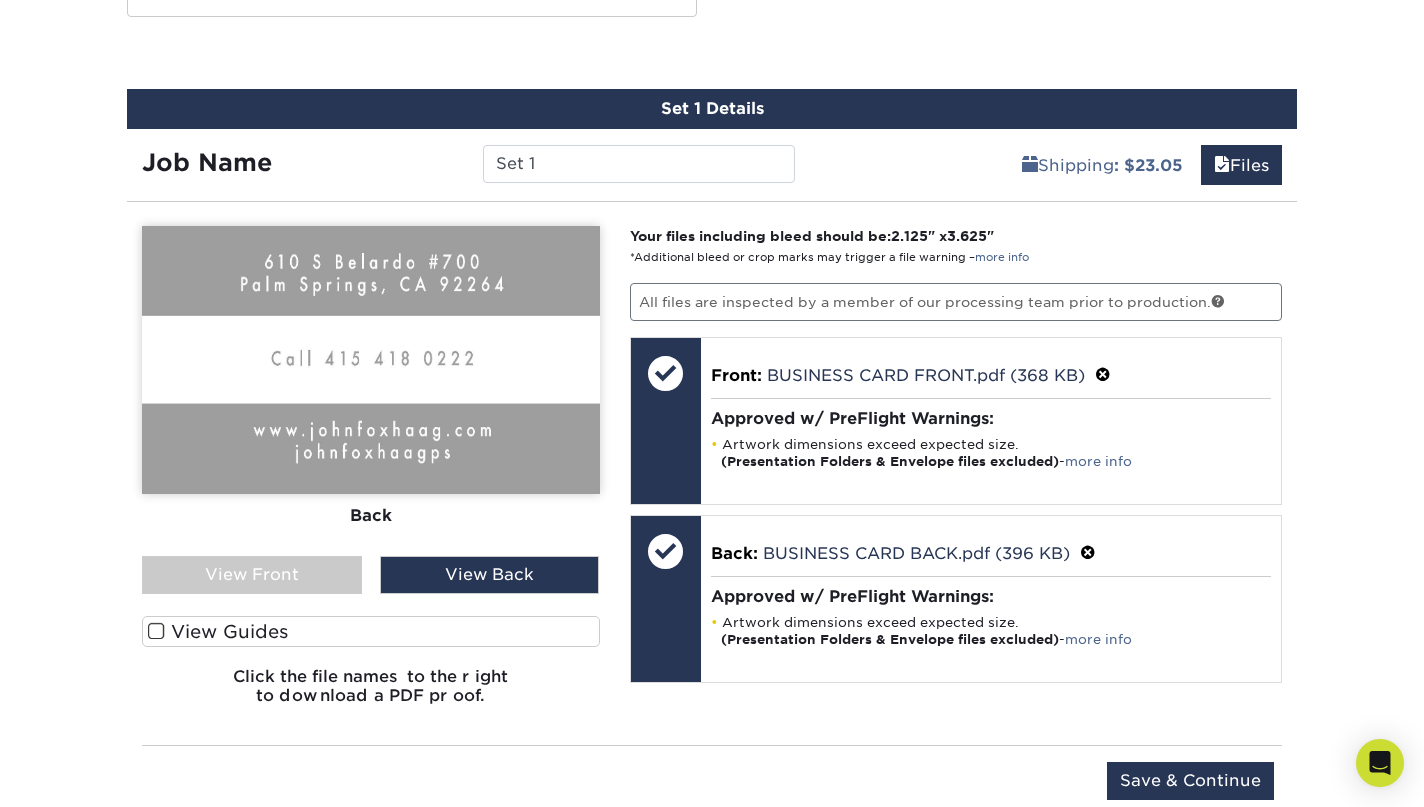 click on "View Front" at bounding box center [252, 575] 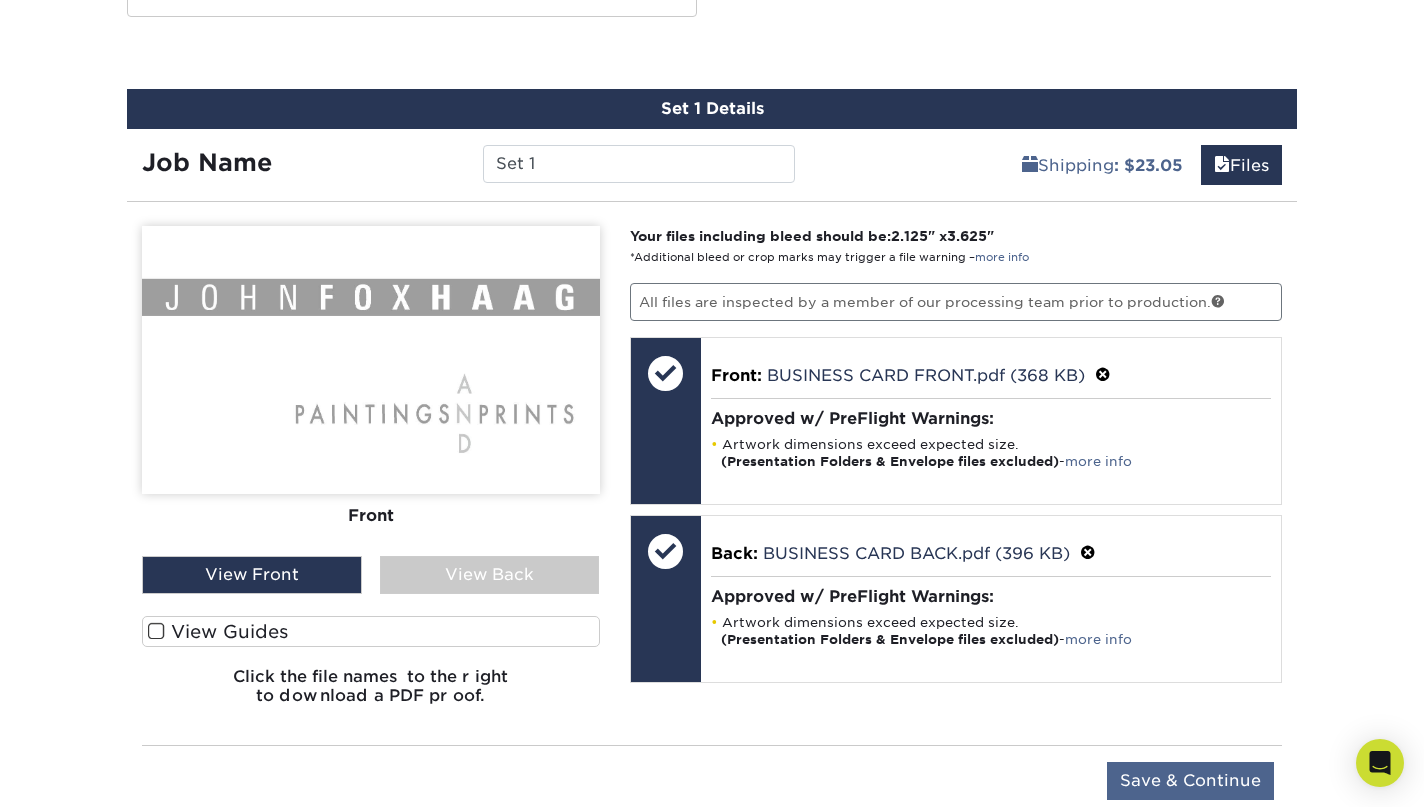 click on "Save & Continue" at bounding box center (1190, 781) 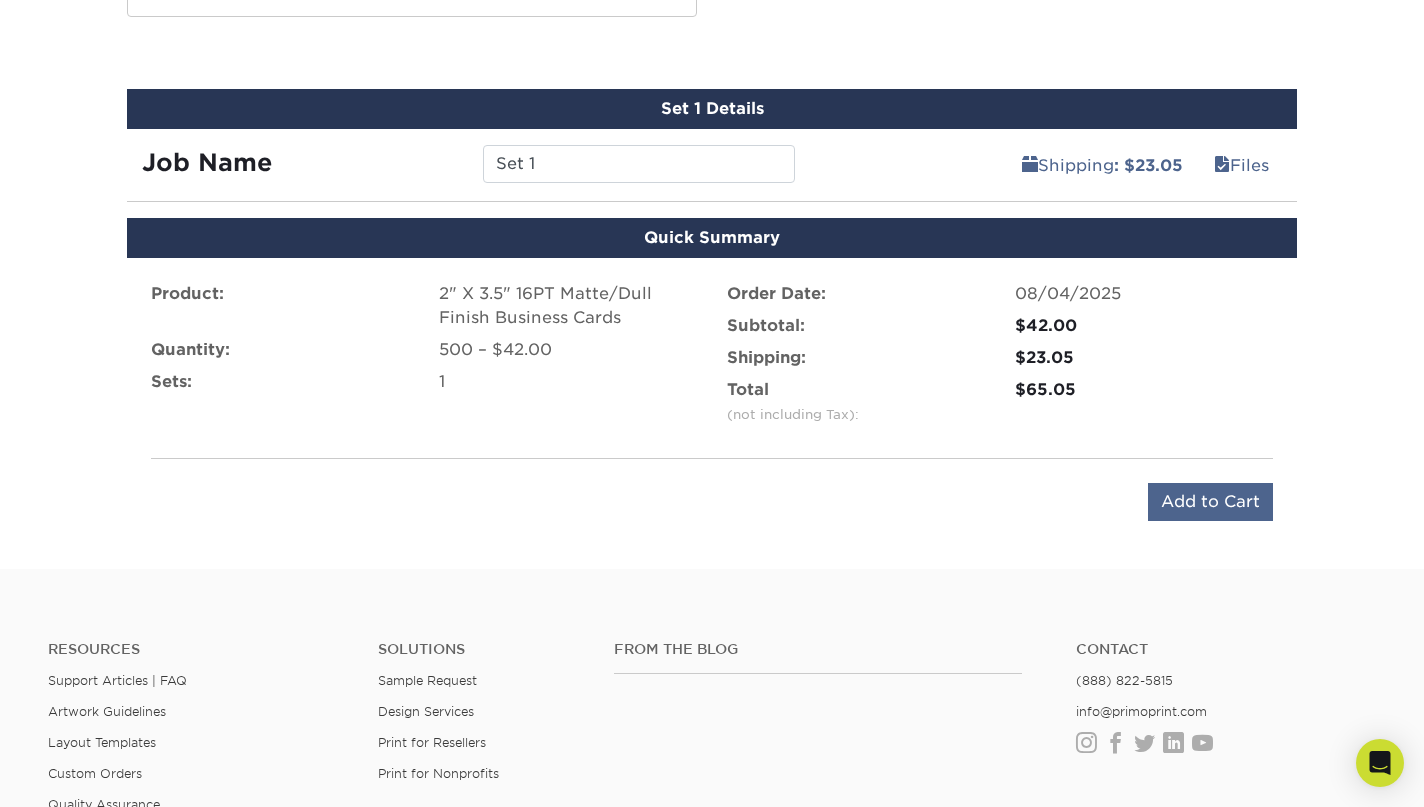 click on "Add to Cart" at bounding box center [1210, 502] 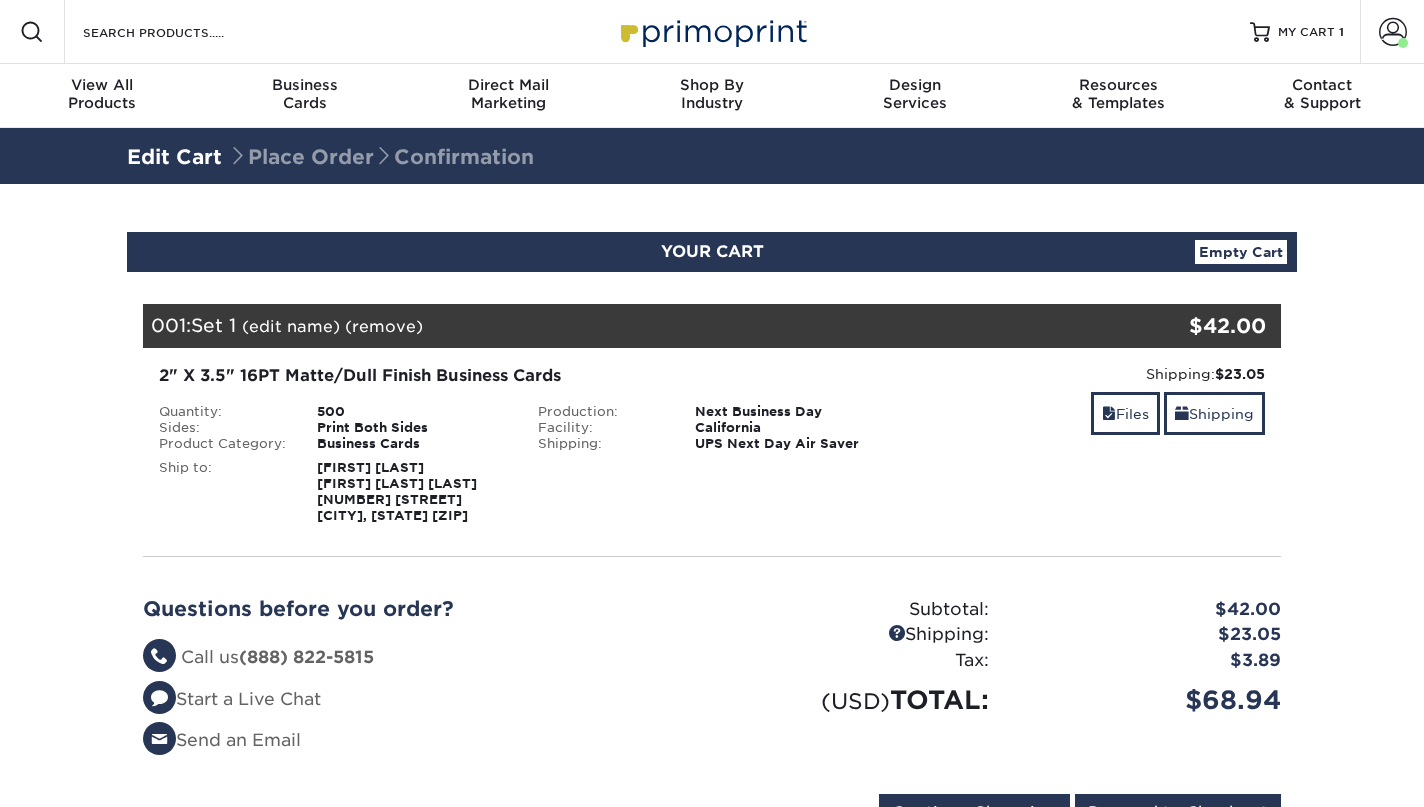 scroll, scrollTop: 0, scrollLeft: 0, axis: both 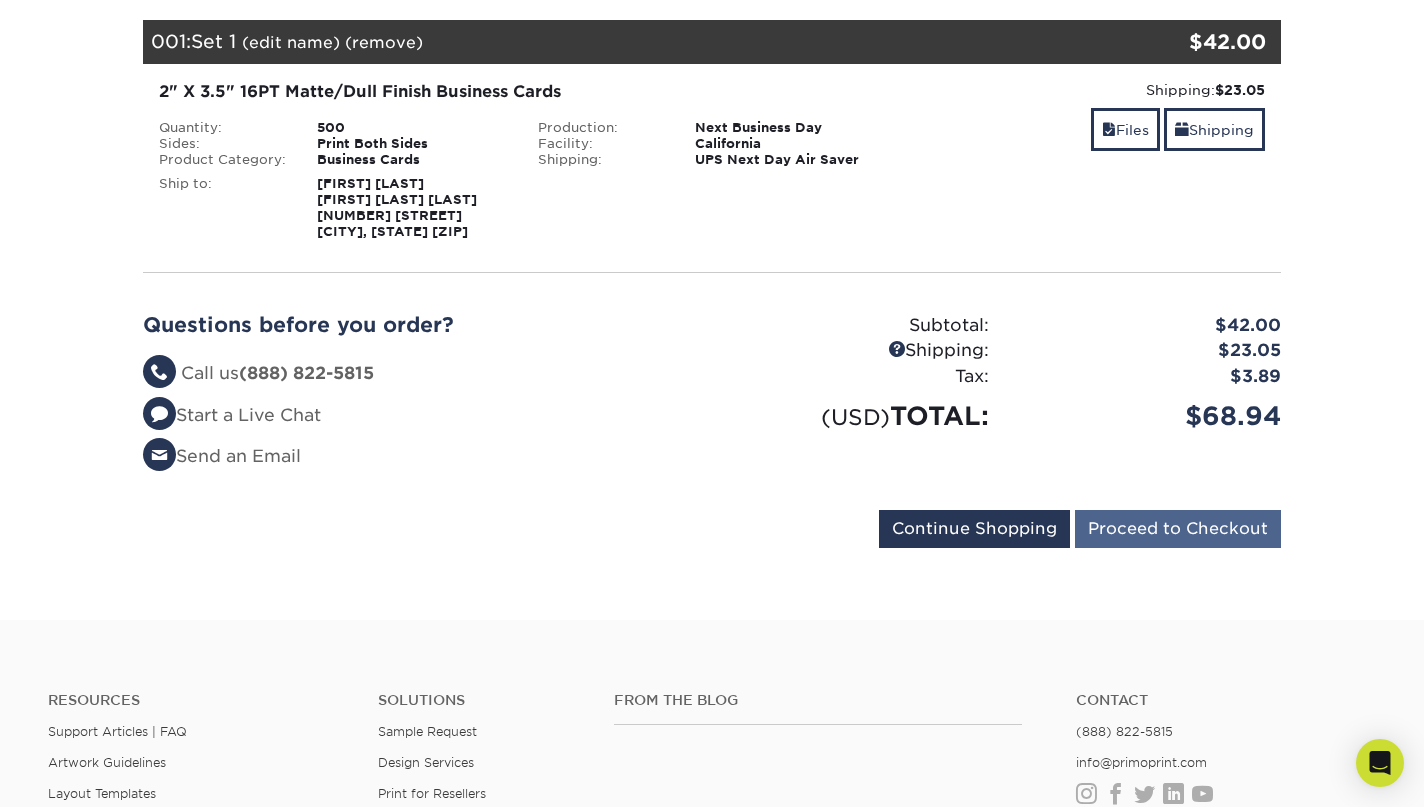 click on "Proceed to Checkout" at bounding box center [1178, 529] 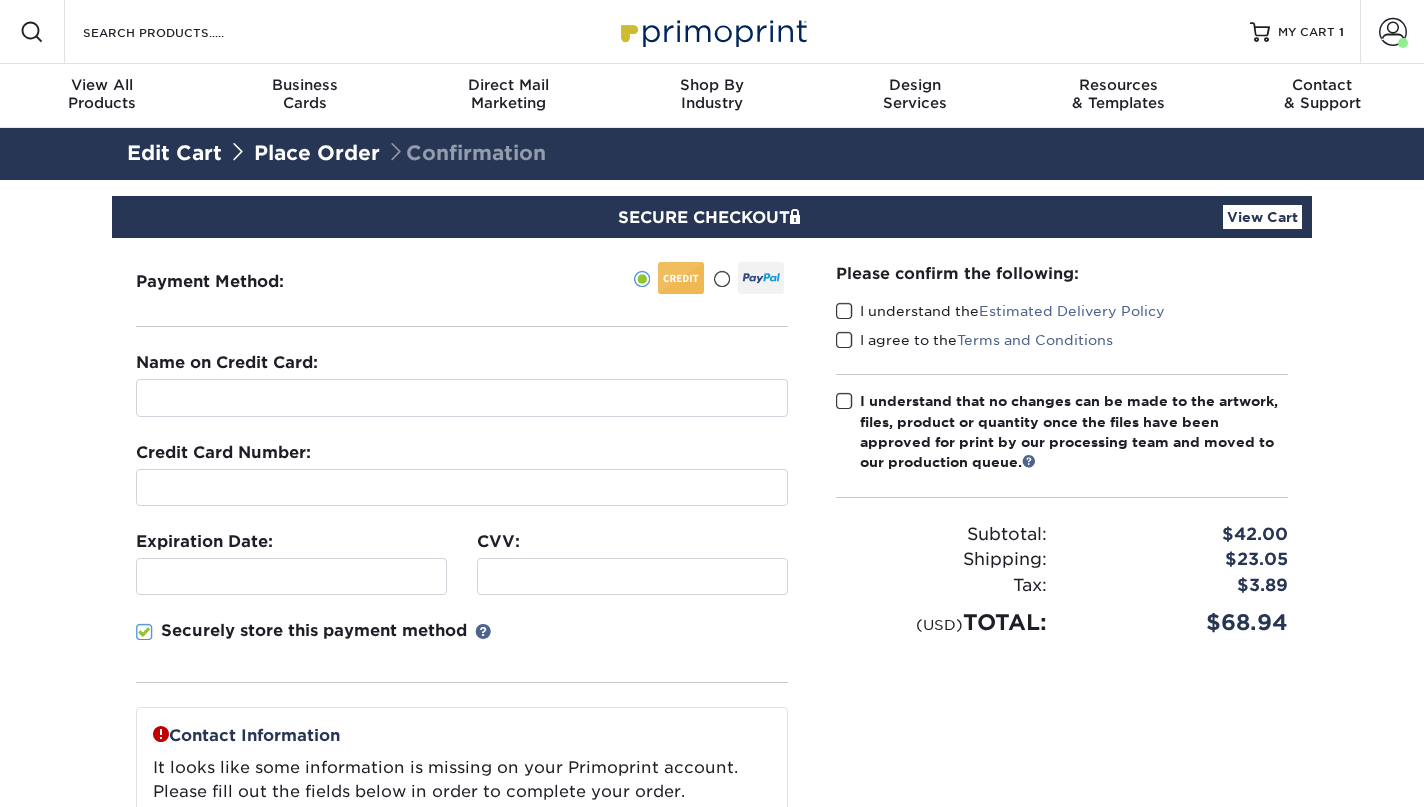 scroll, scrollTop: 0, scrollLeft: 0, axis: both 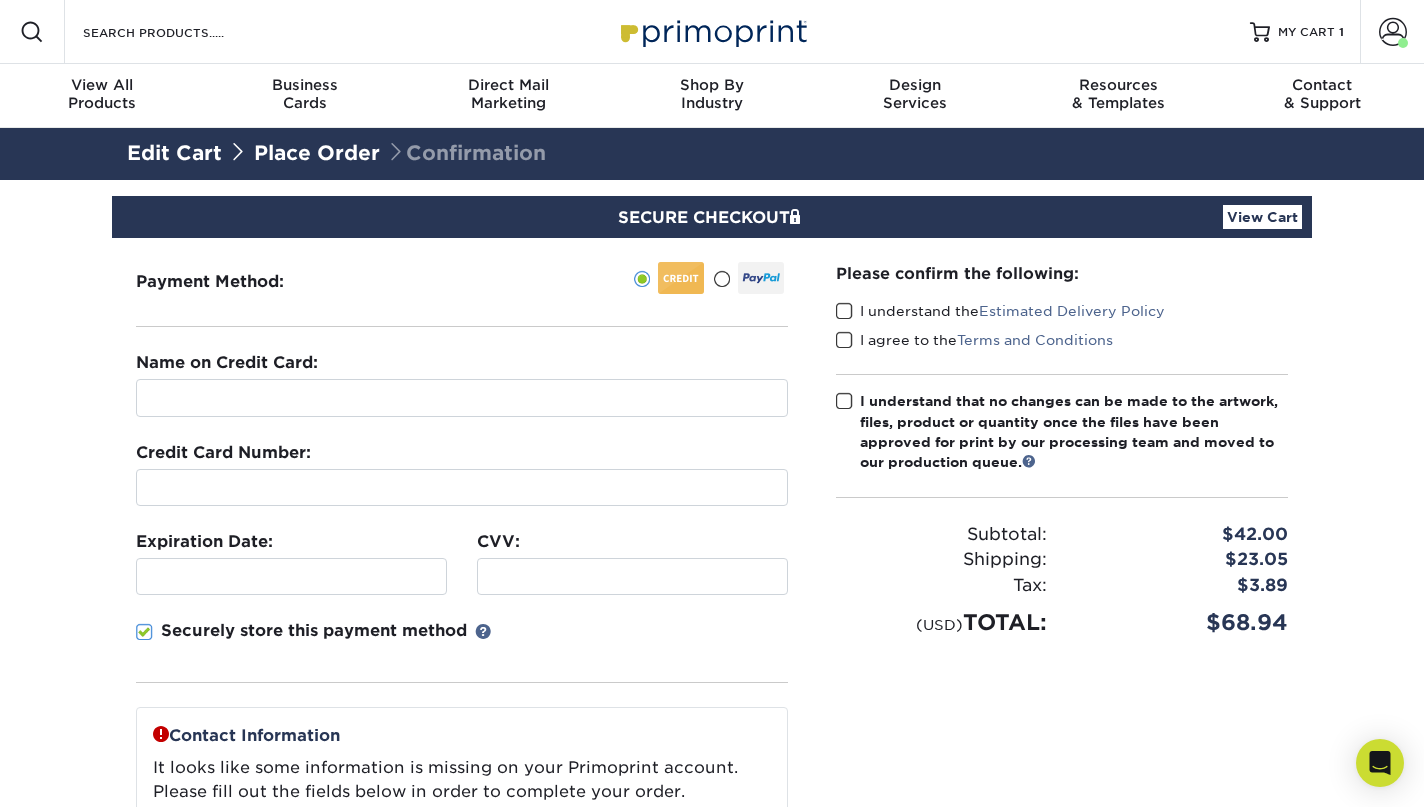 click at bounding box center (844, 311) 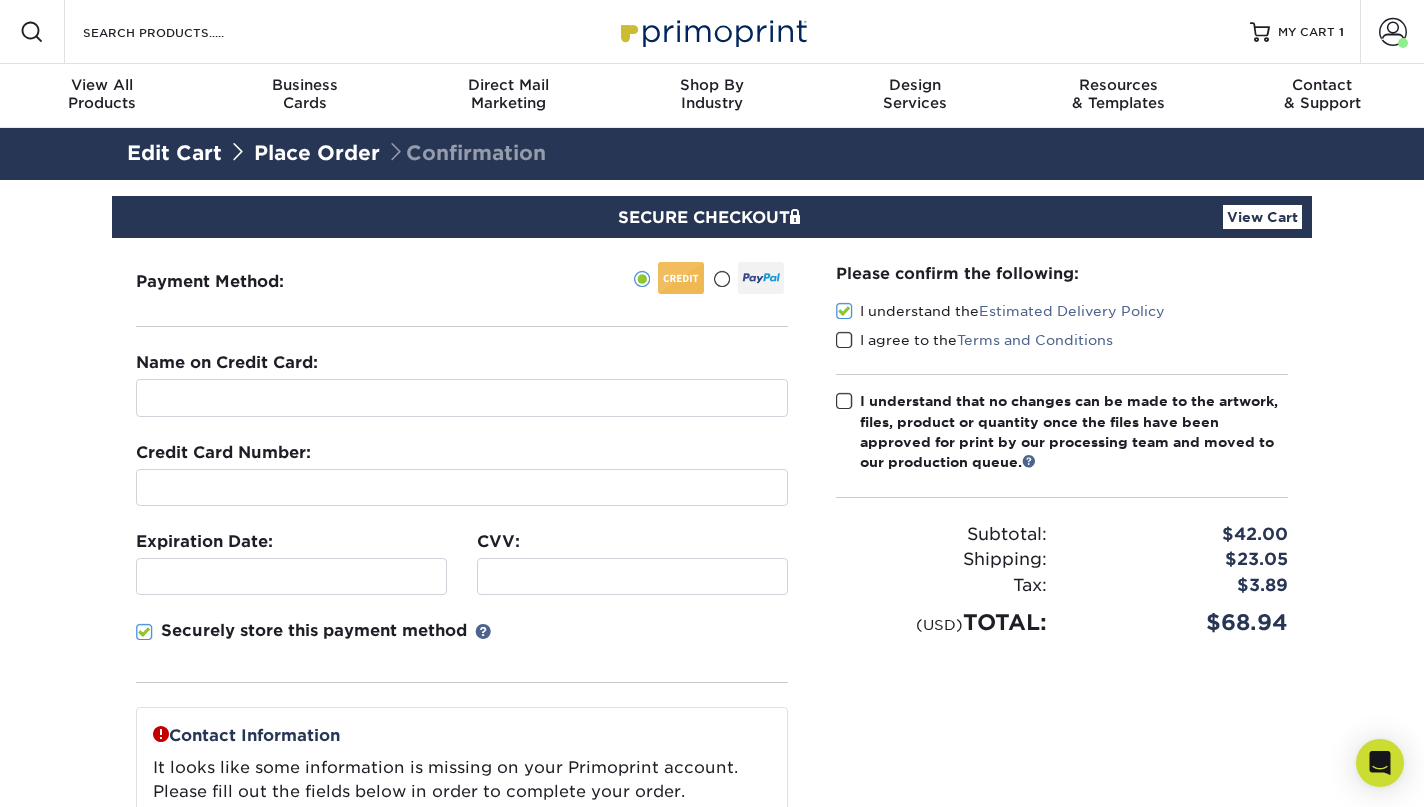 click at bounding box center [844, 340] 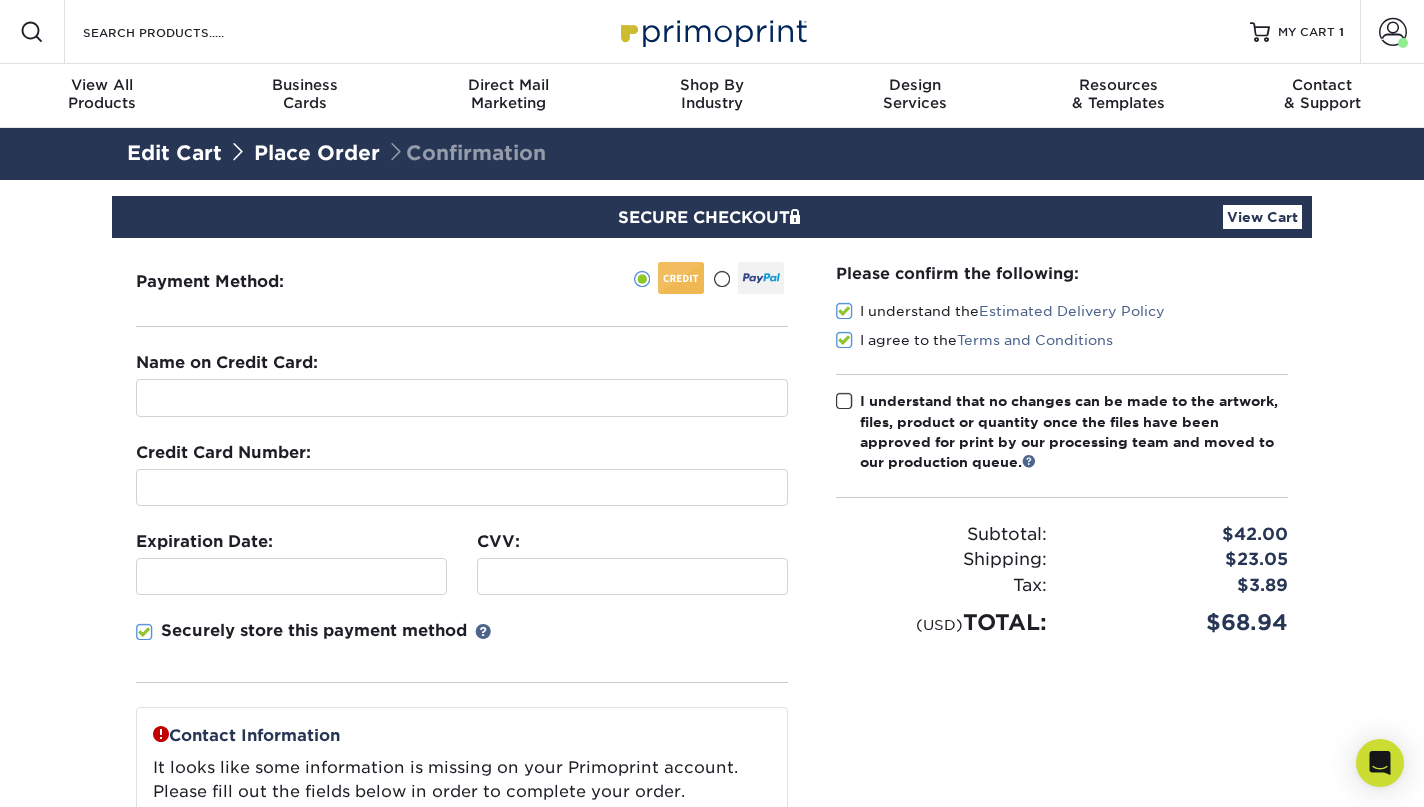 click at bounding box center (844, 401) 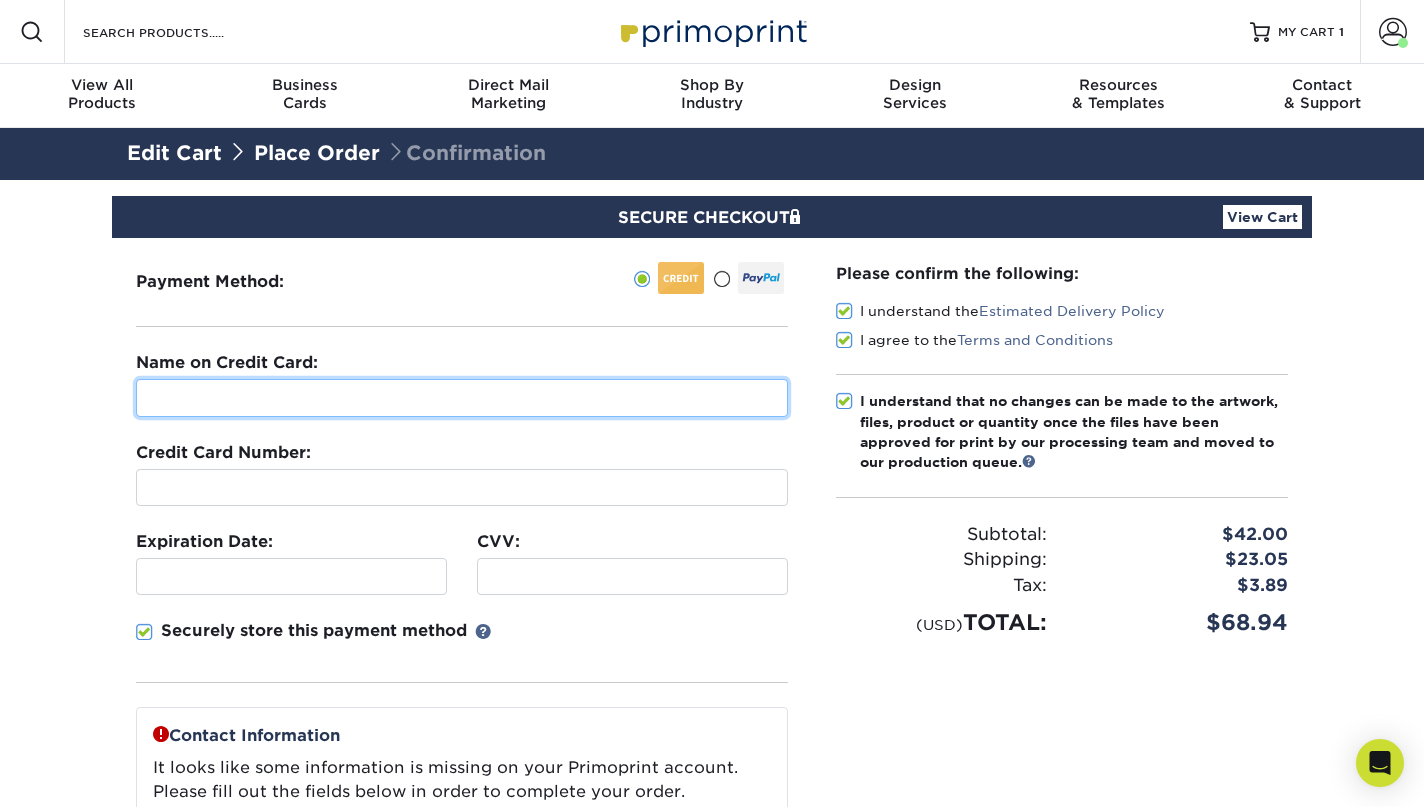 click at bounding box center (462, 398) 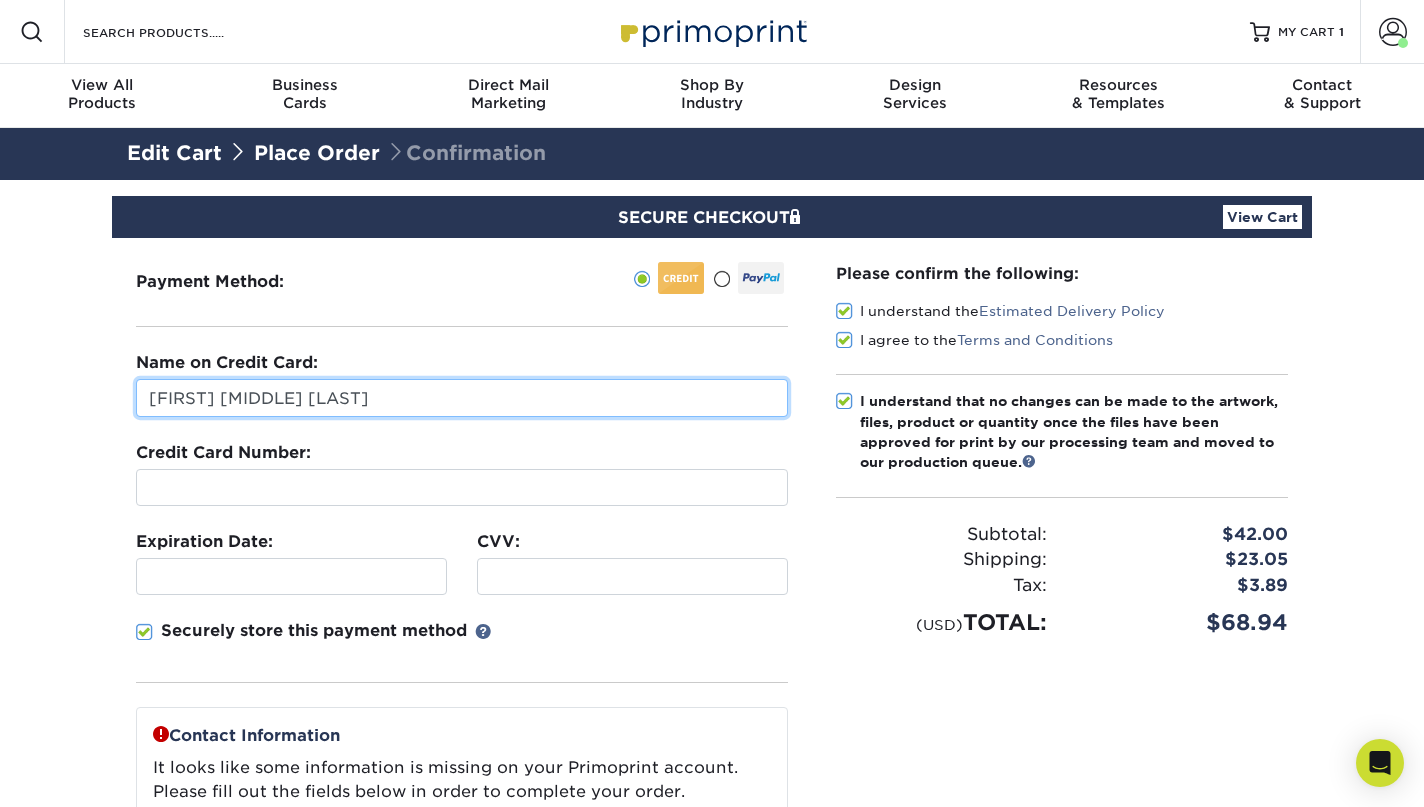 type on "John F Haag" 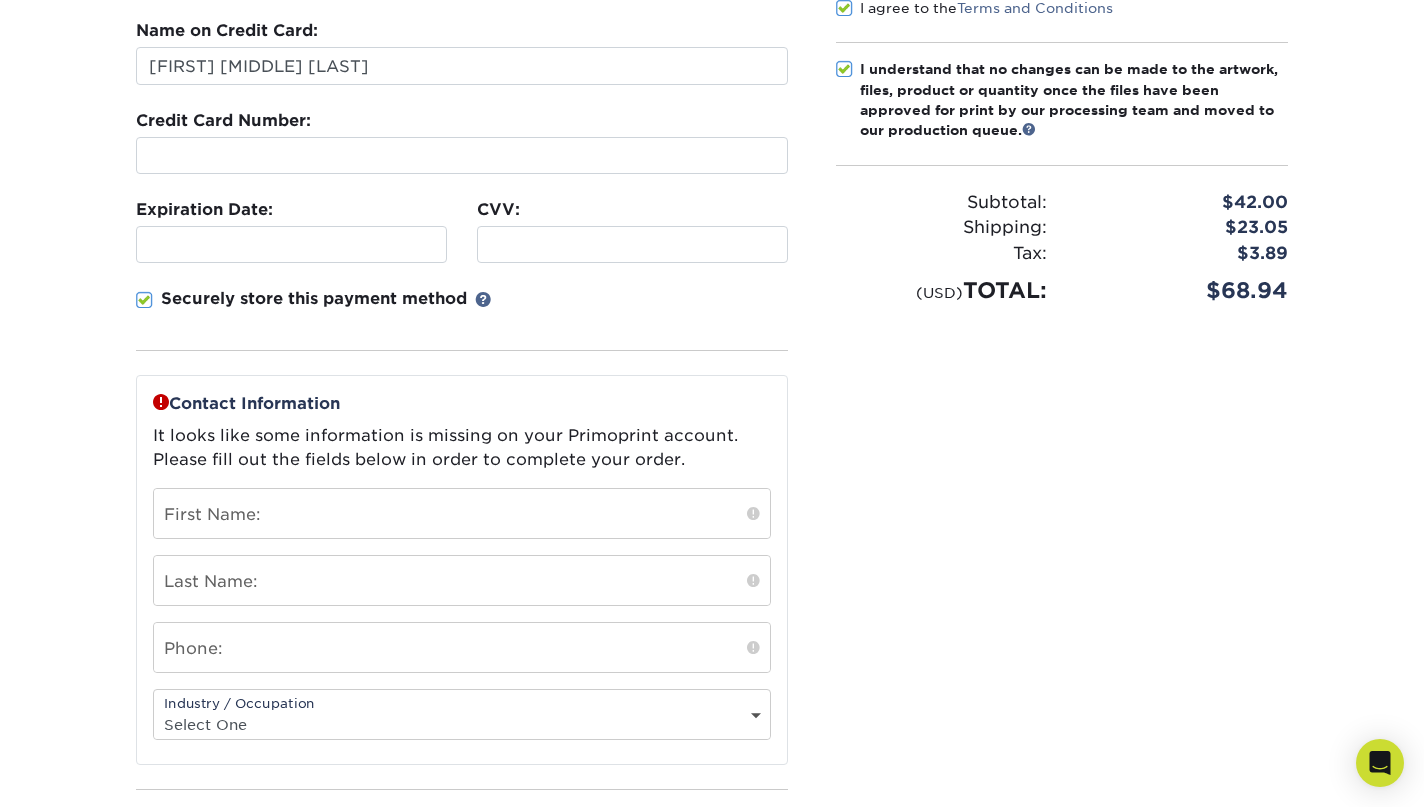 scroll, scrollTop: 337, scrollLeft: 0, axis: vertical 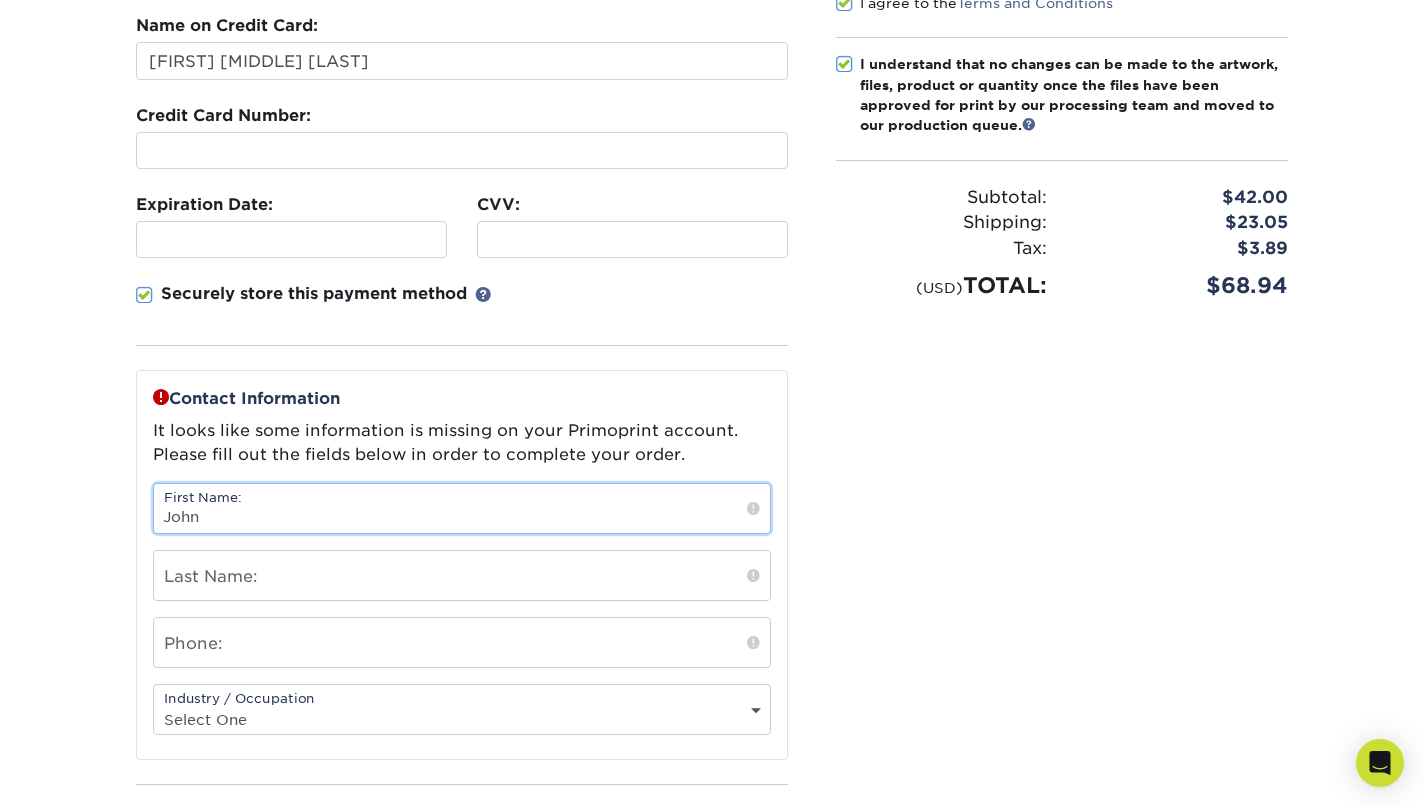 type on "John" 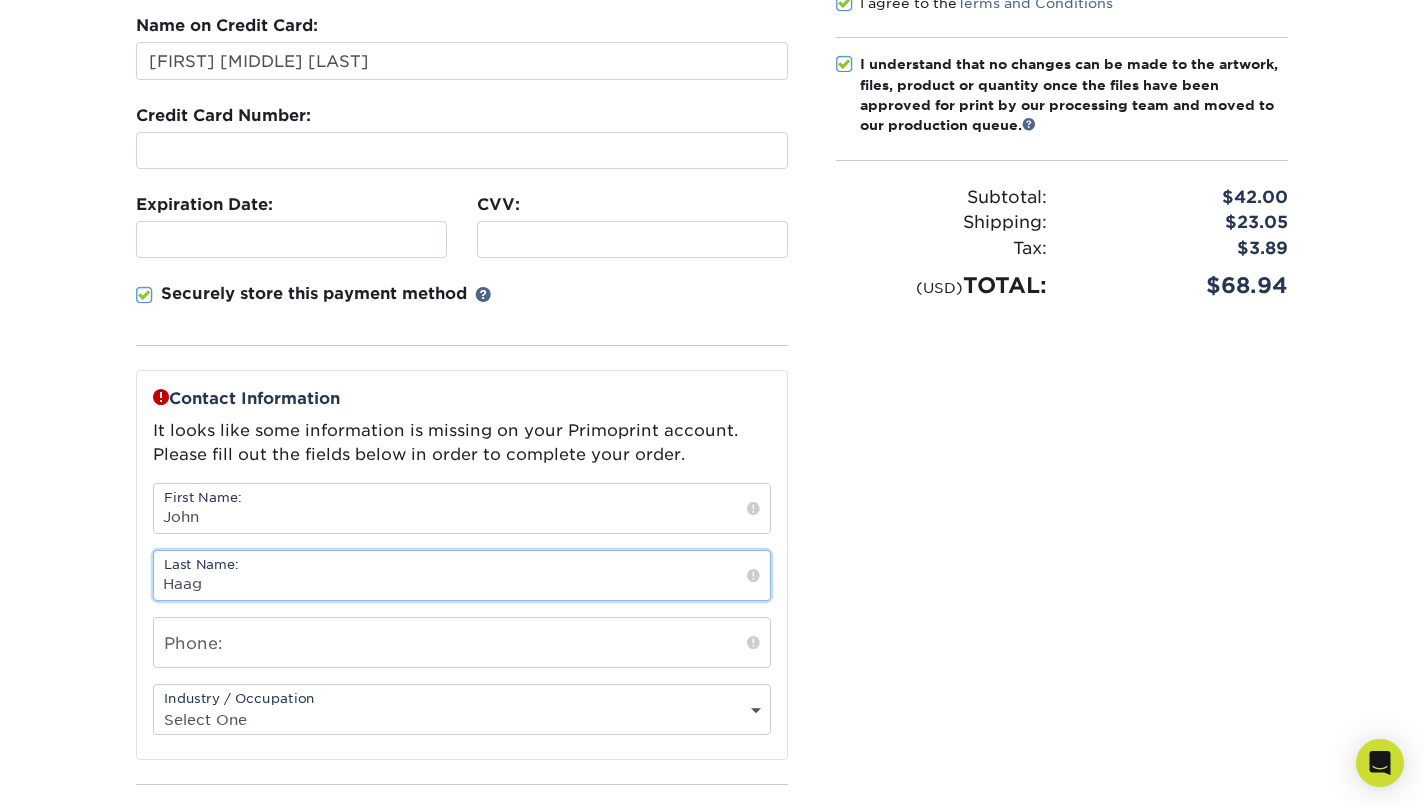 type on "Haag" 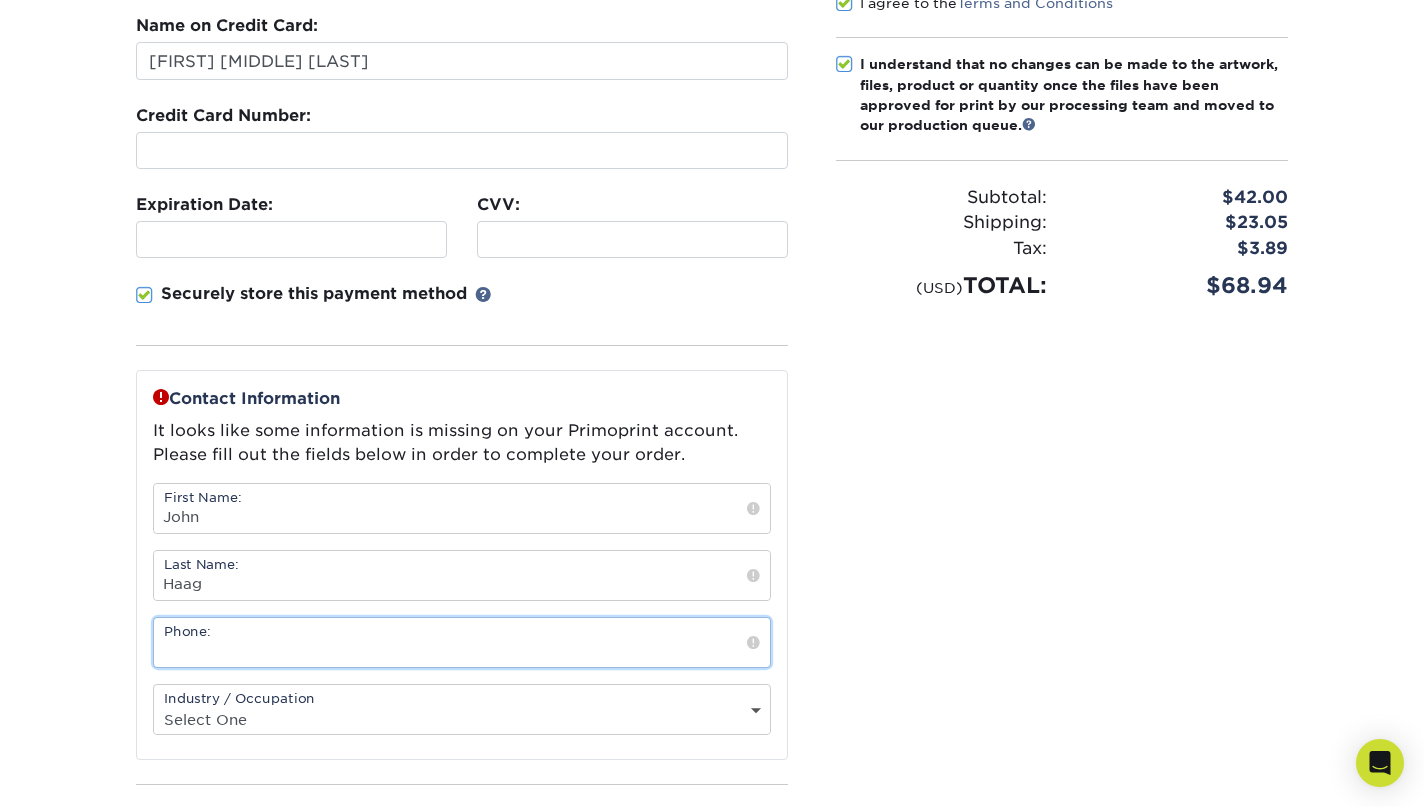 type on "4154180222" 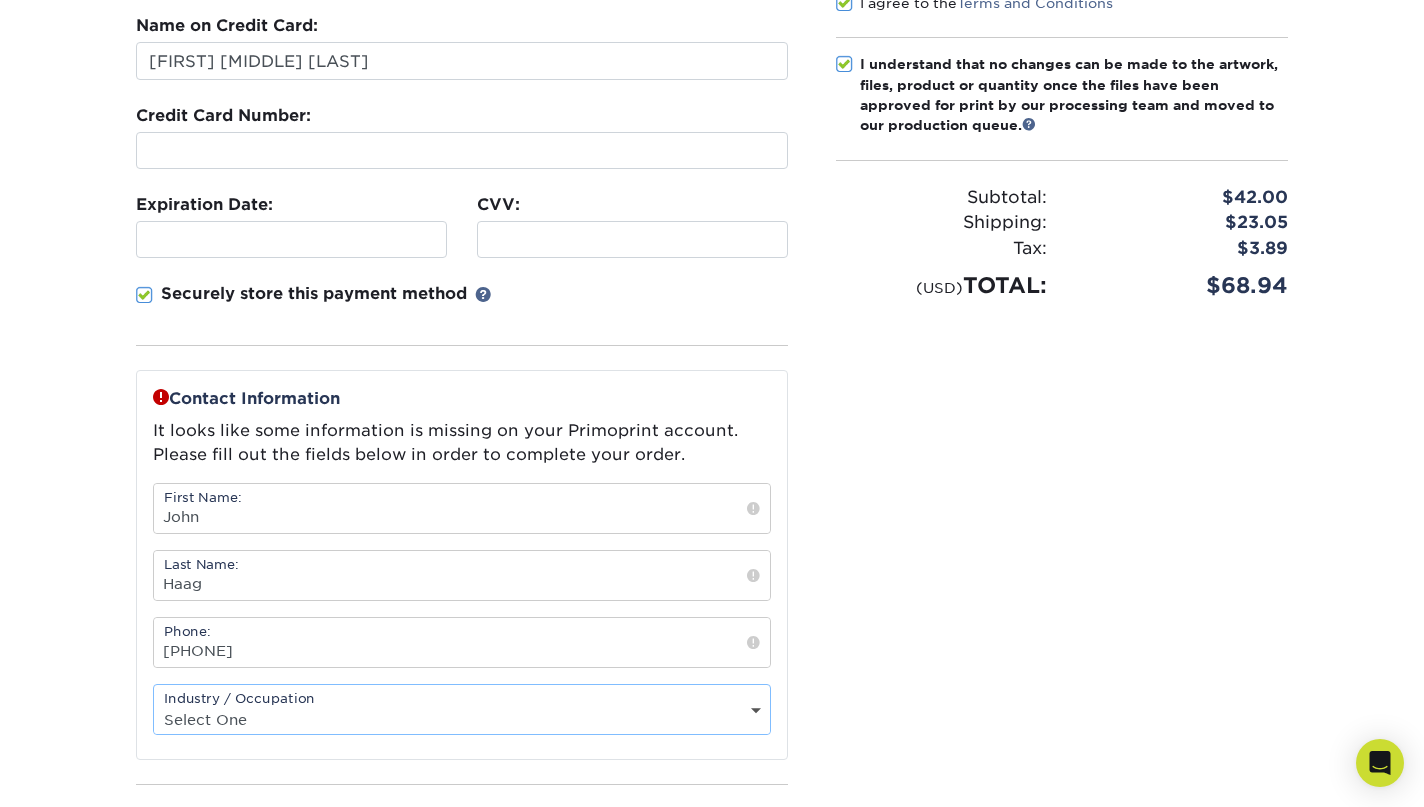 select on "11" 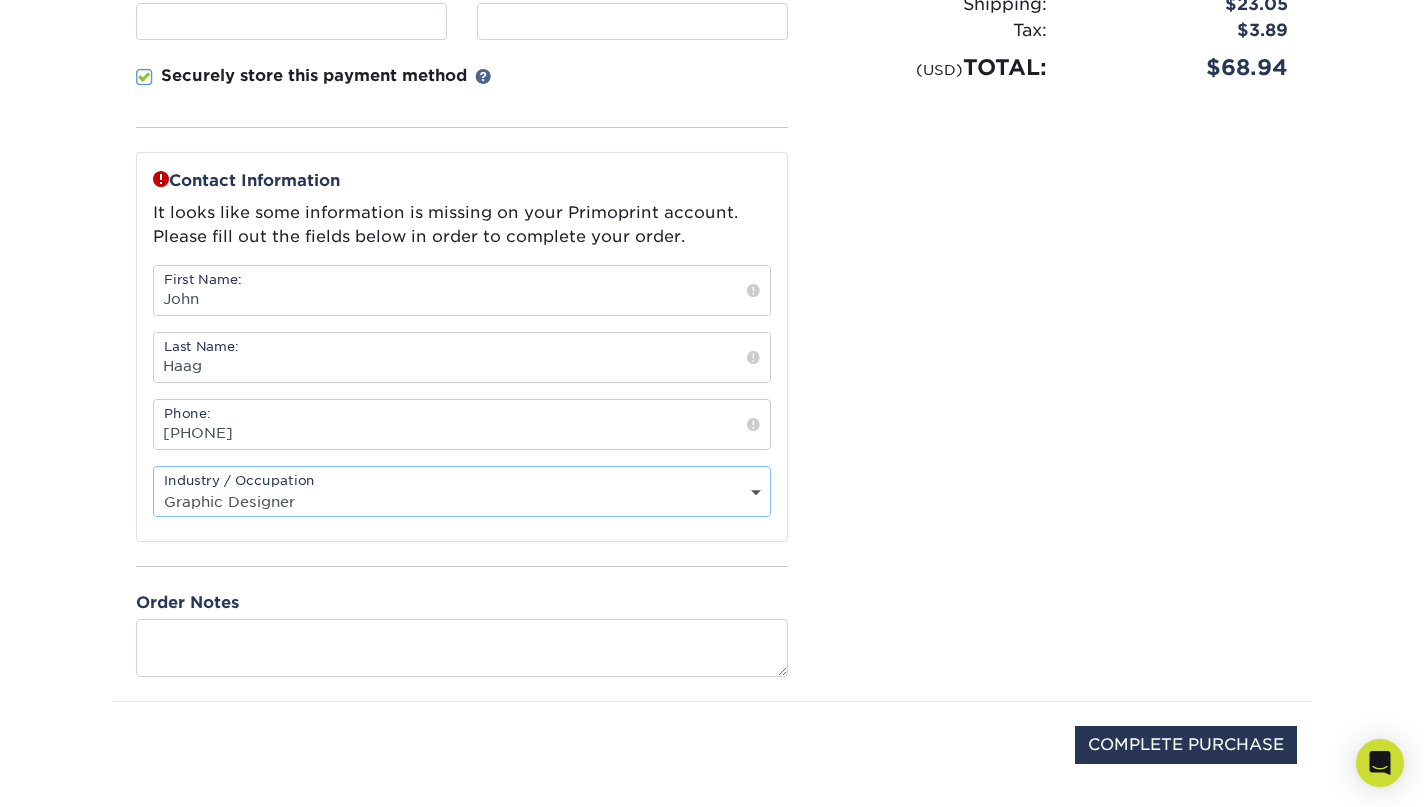 scroll, scrollTop: 611, scrollLeft: 0, axis: vertical 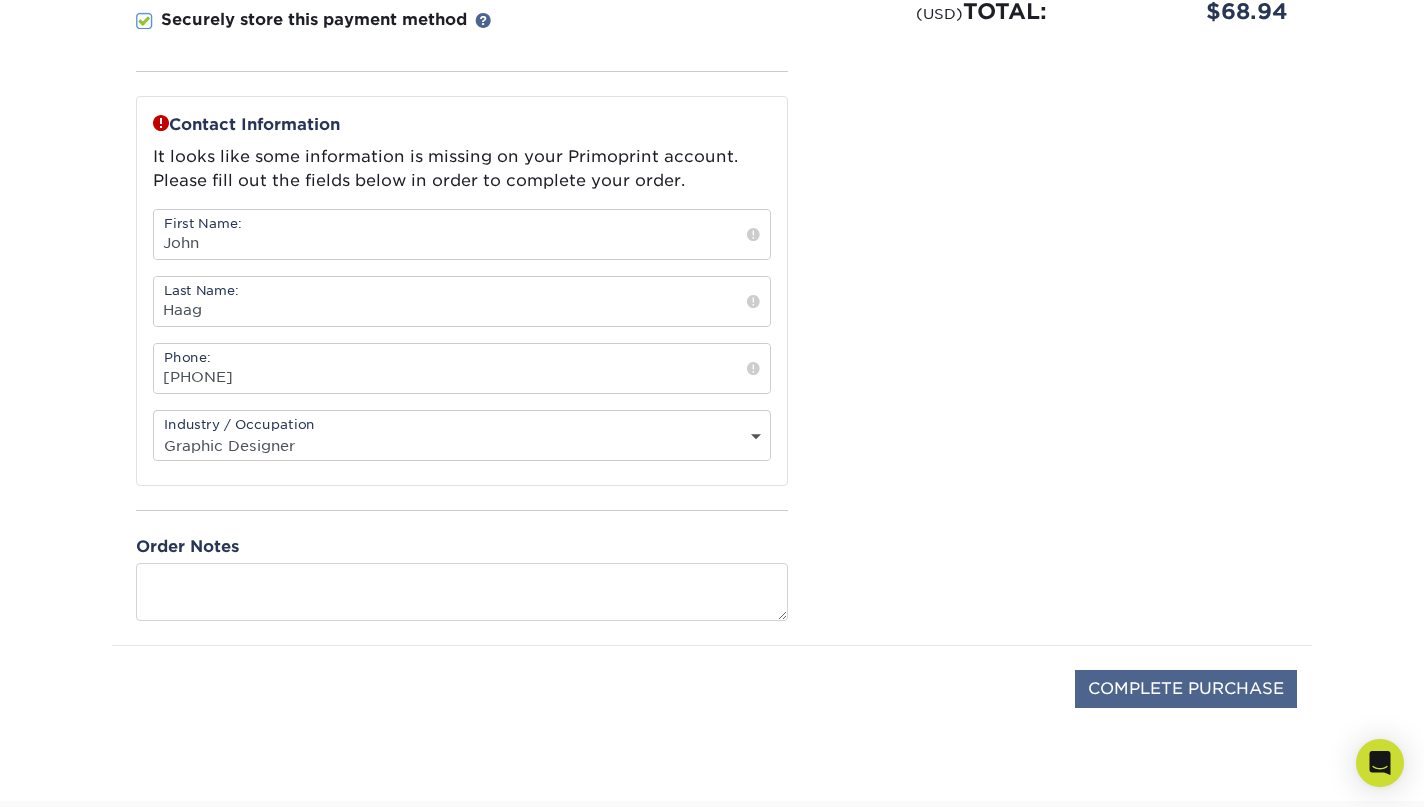 click on "COMPLETE PURCHASE" at bounding box center (1186, 689) 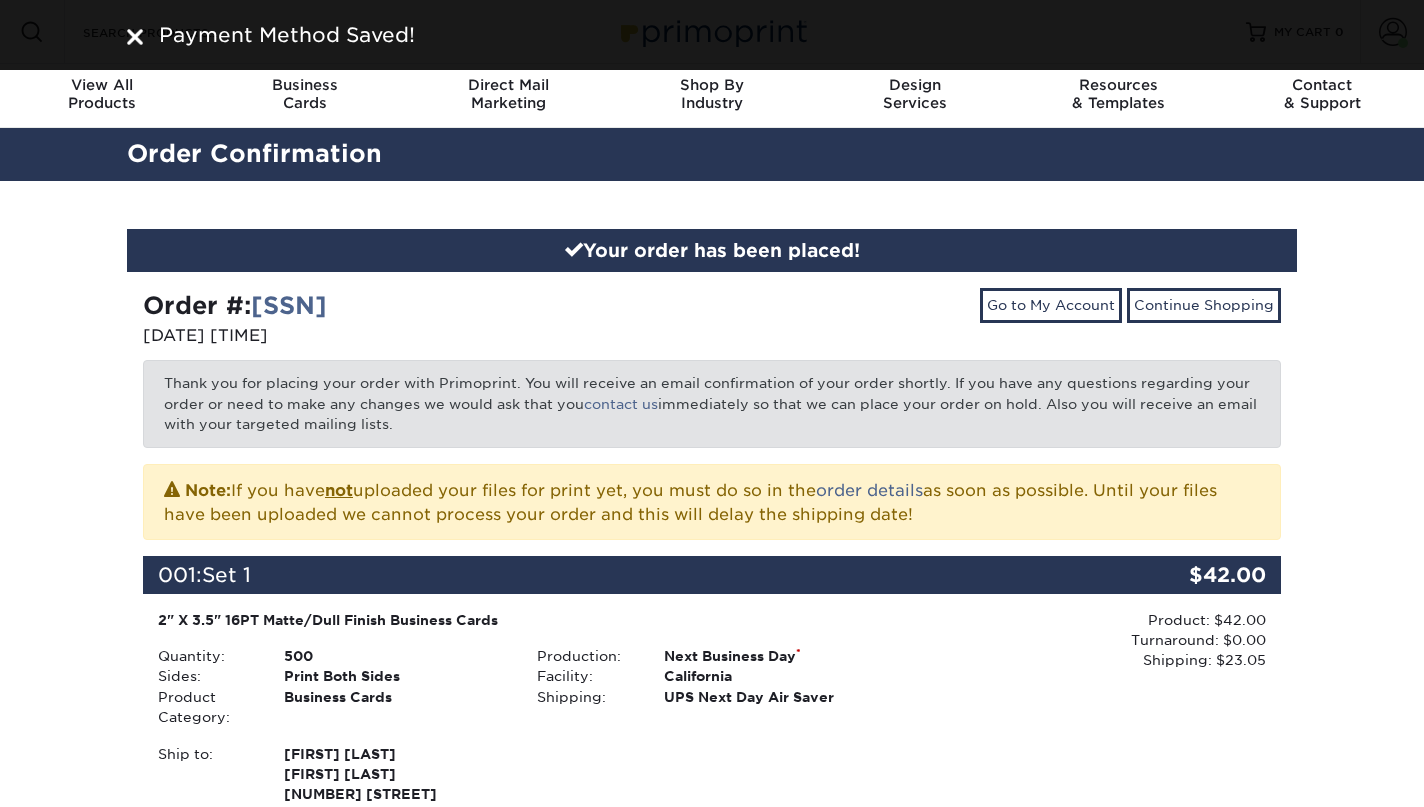 scroll, scrollTop: 0, scrollLeft: 0, axis: both 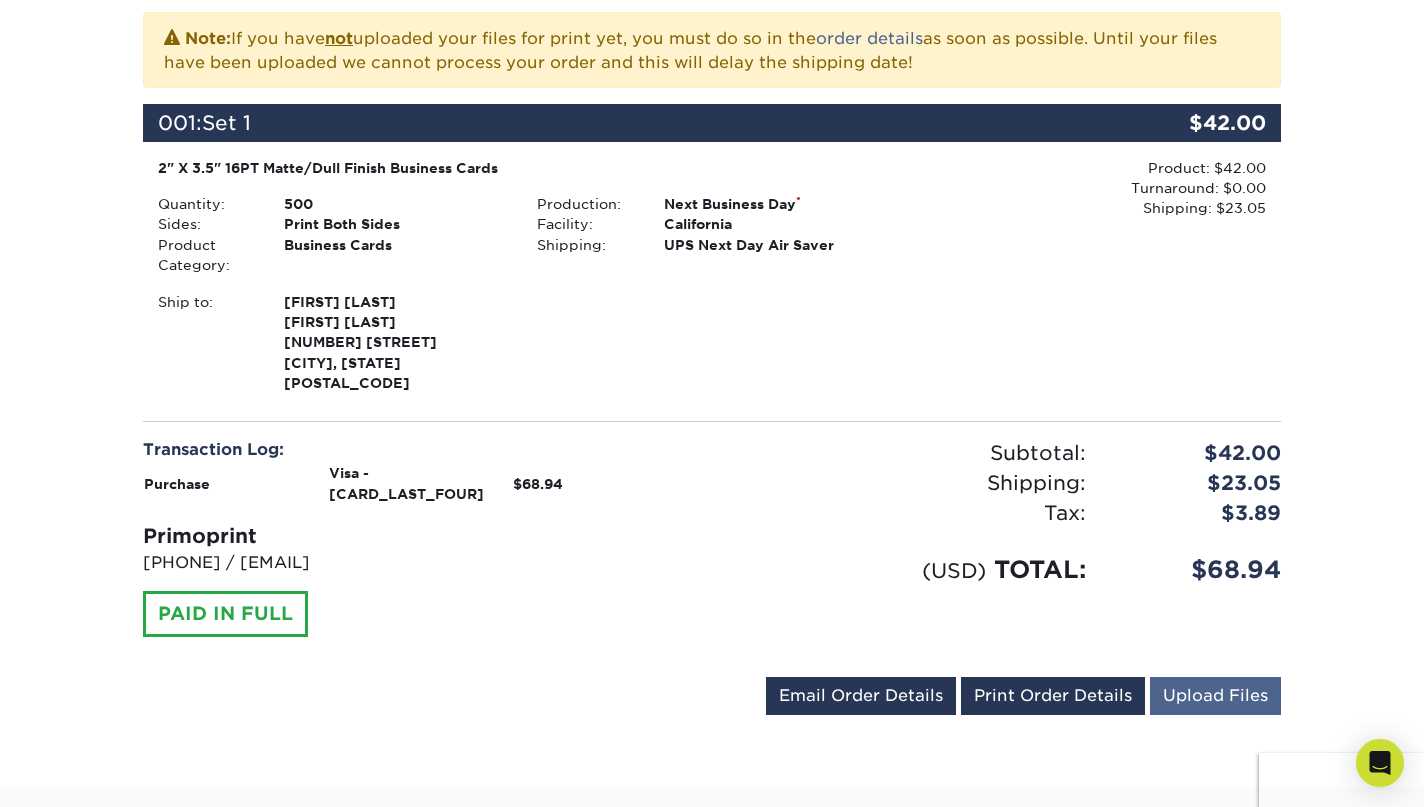 click on "Upload Files" at bounding box center [1215, 696] 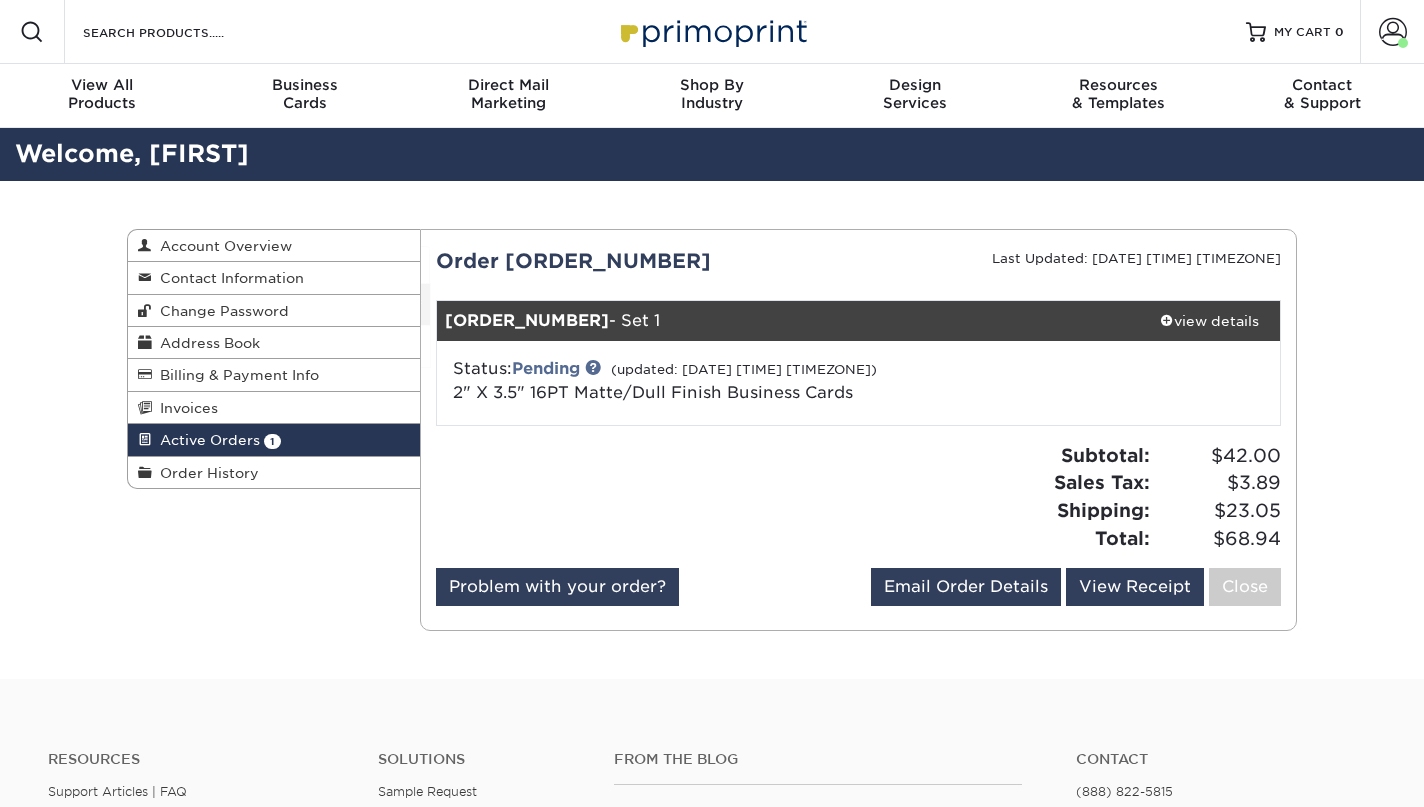 scroll, scrollTop: 0, scrollLeft: 0, axis: both 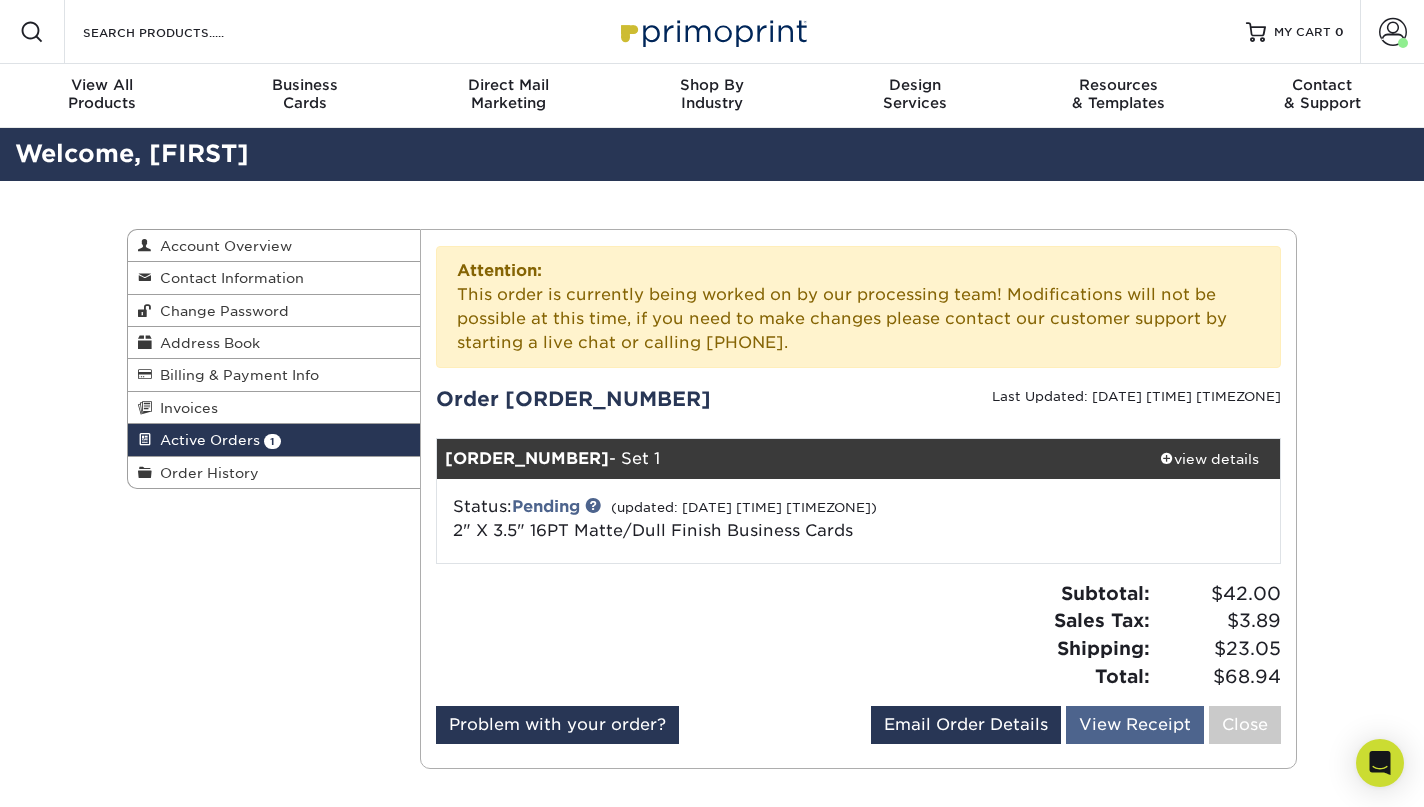 click on "View Receipt" at bounding box center [1135, 725] 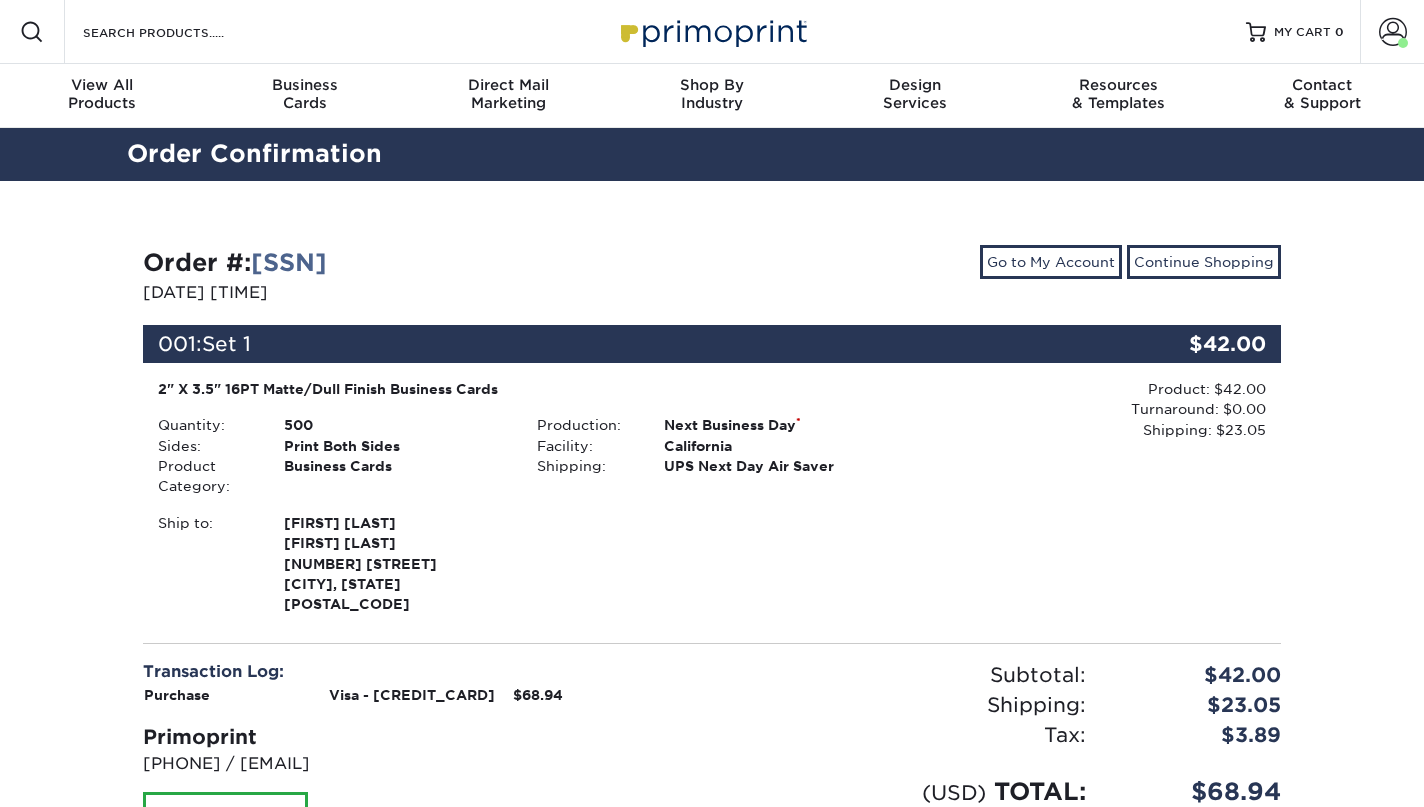 scroll, scrollTop: 0, scrollLeft: 0, axis: both 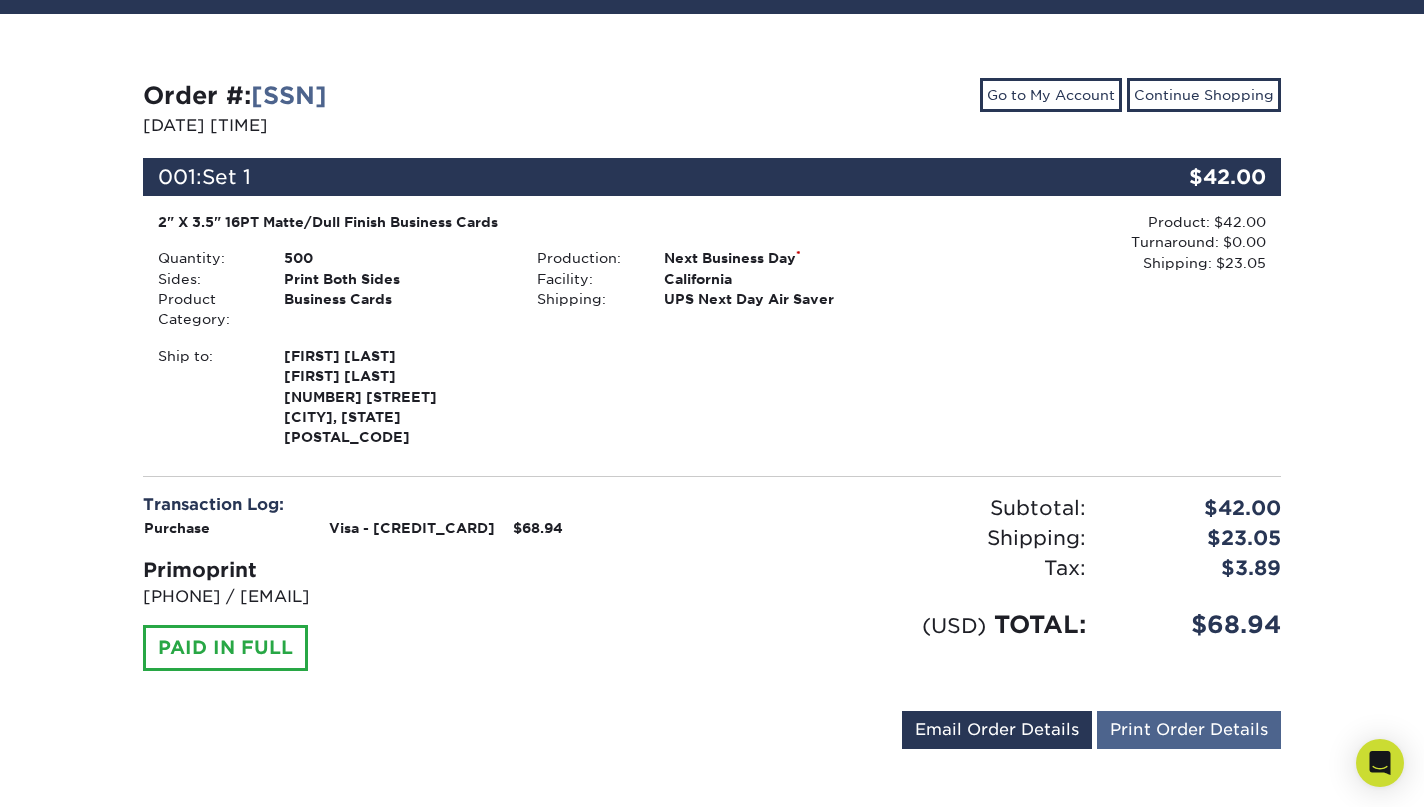 click on "Print Order Details" at bounding box center [1189, 730] 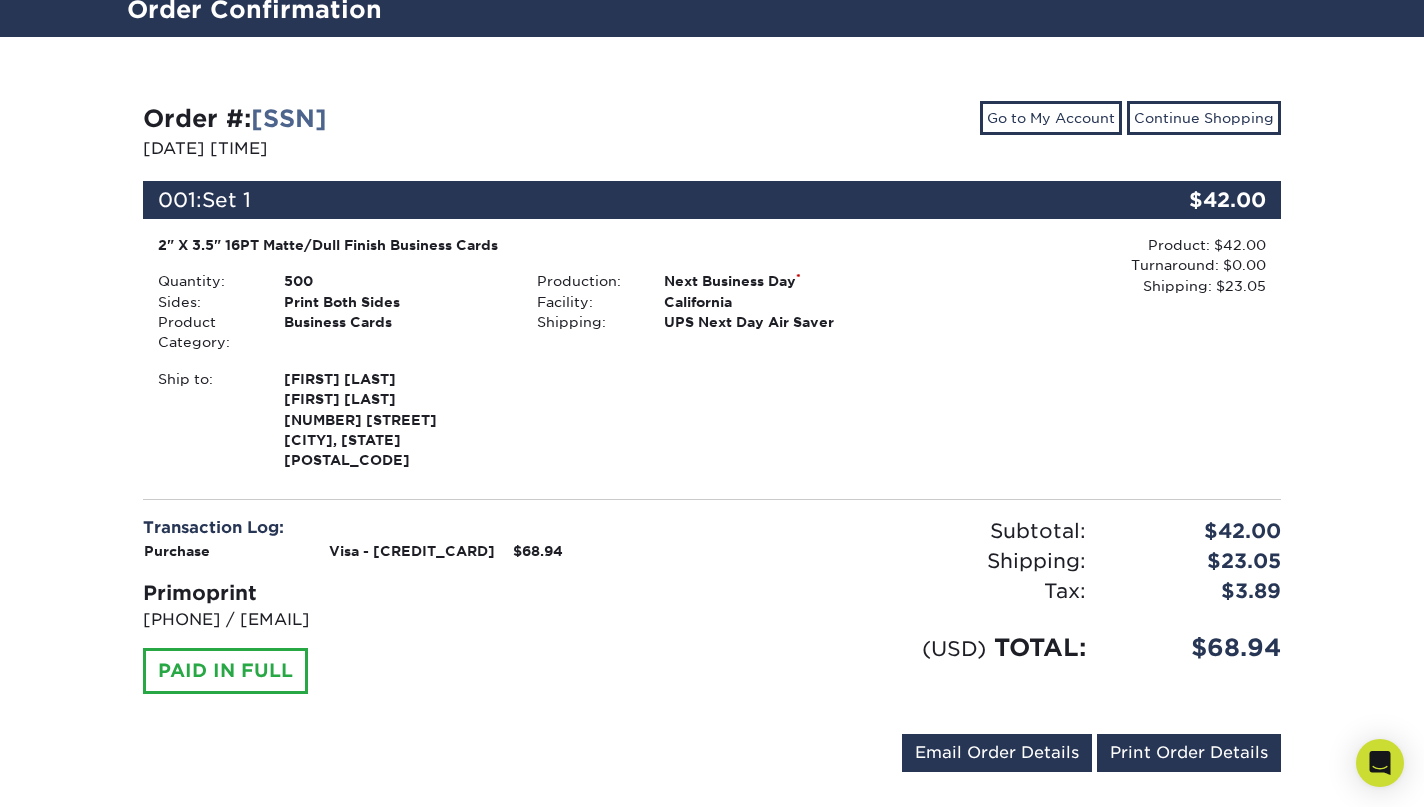 scroll, scrollTop: 143, scrollLeft: 0, axis: vertical 